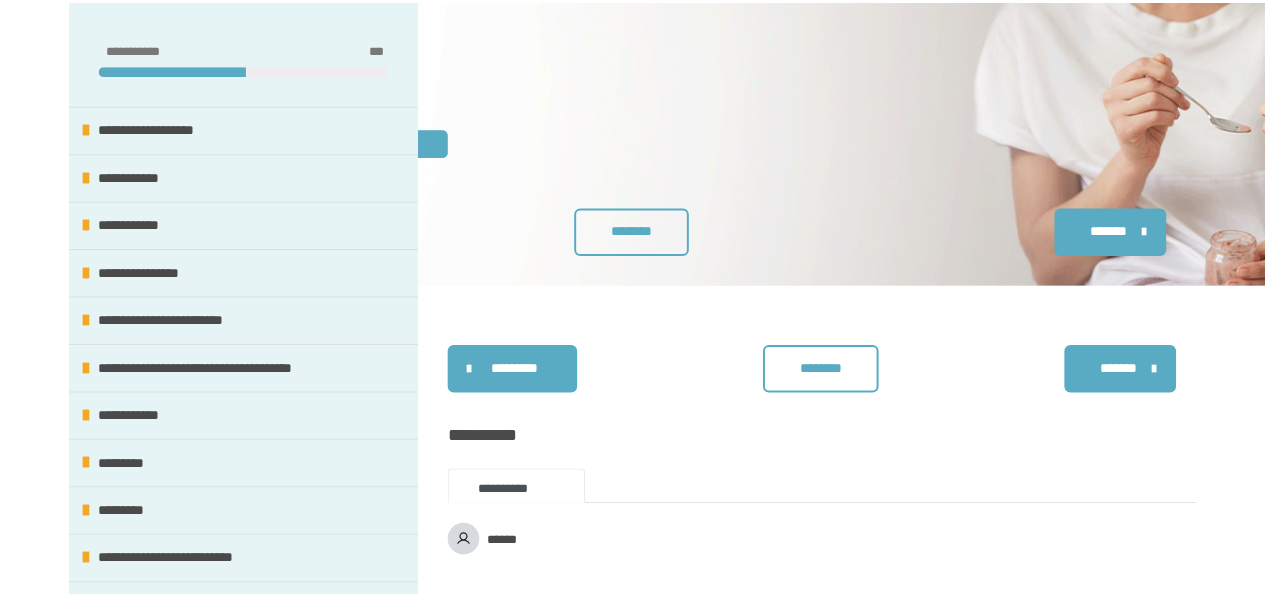 scroll, scrollTop: 368, scrollLeft: 0, axis: vertical 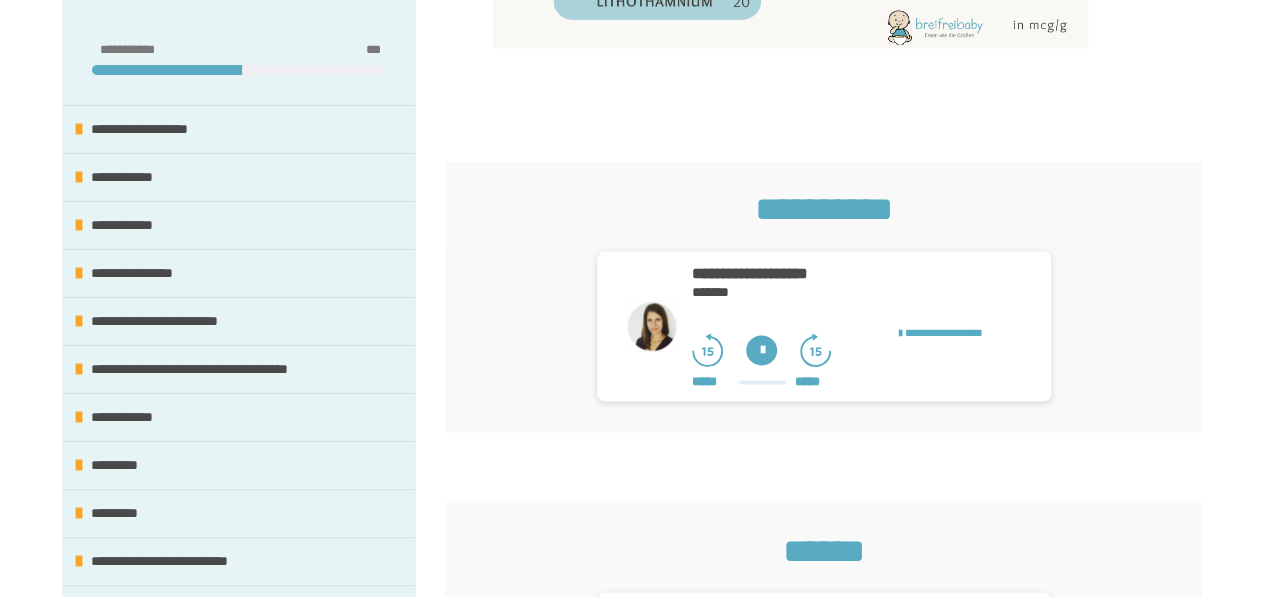 click at bounding box center [761, 350] 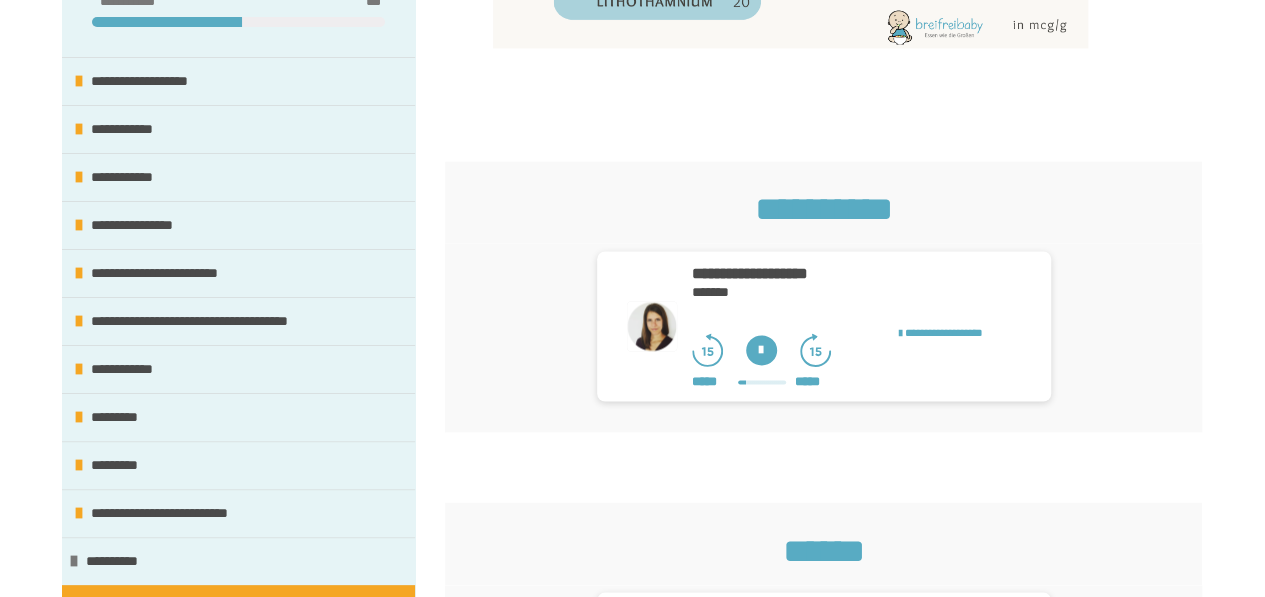 scroll, scrollTop: 40, scrollLeft: 0, axis: vertical 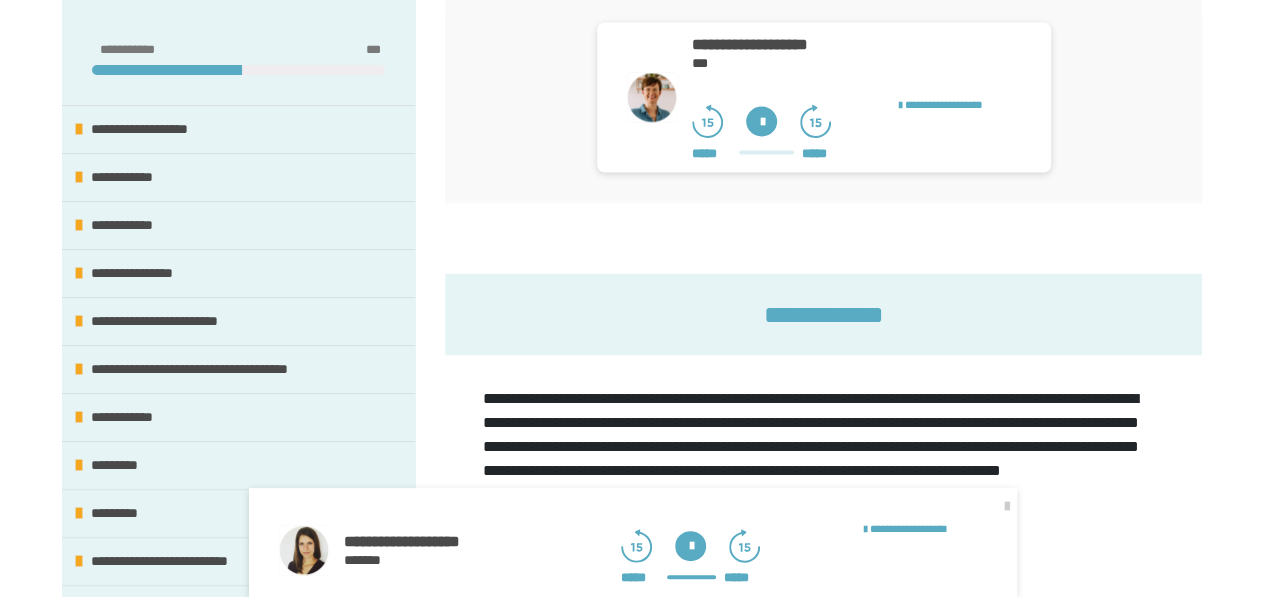 click at bounding box center [761, 121] 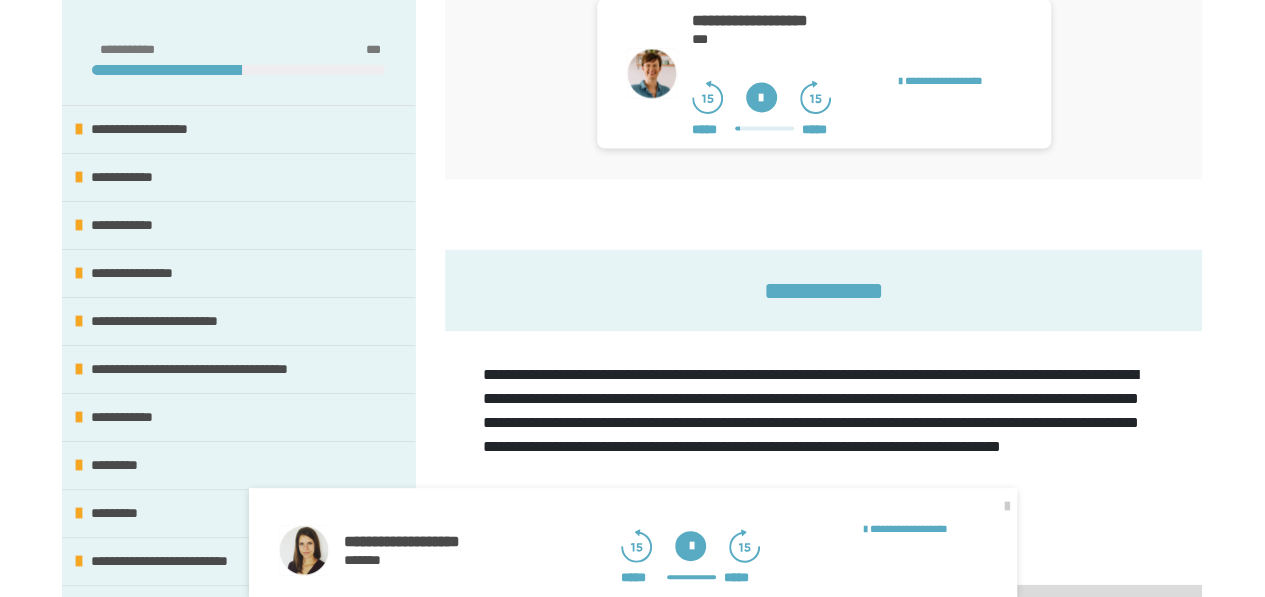 scroll, scrollTop: 1870, scrollLeft: 0, axis: vertical 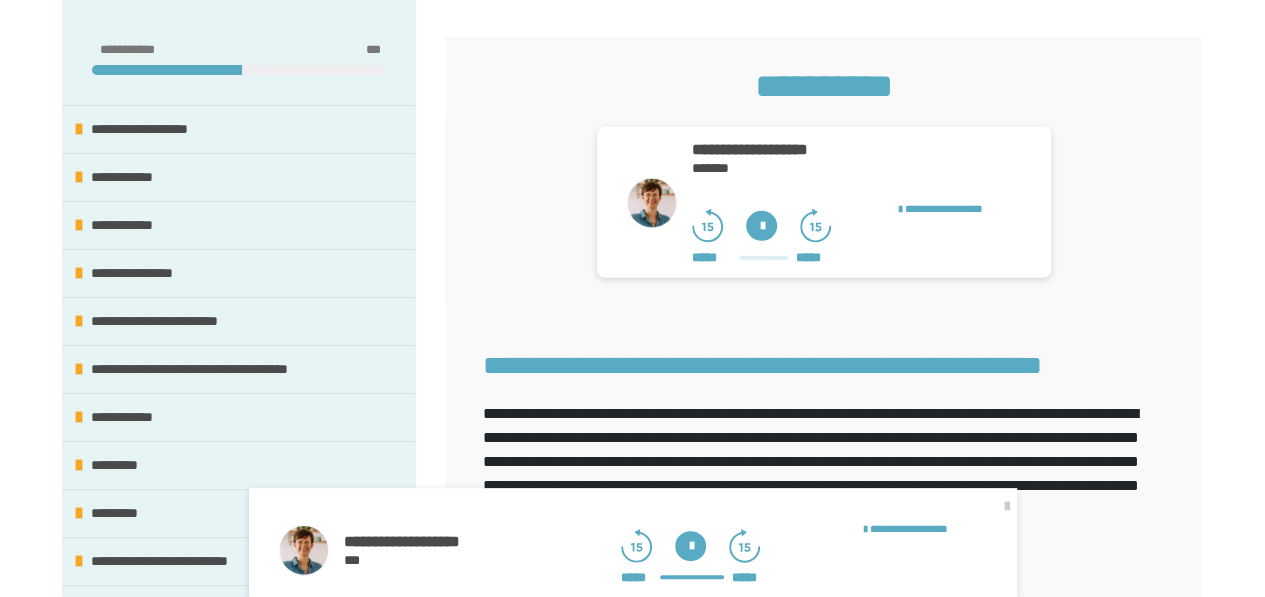 click at bounding box center [761, 226] 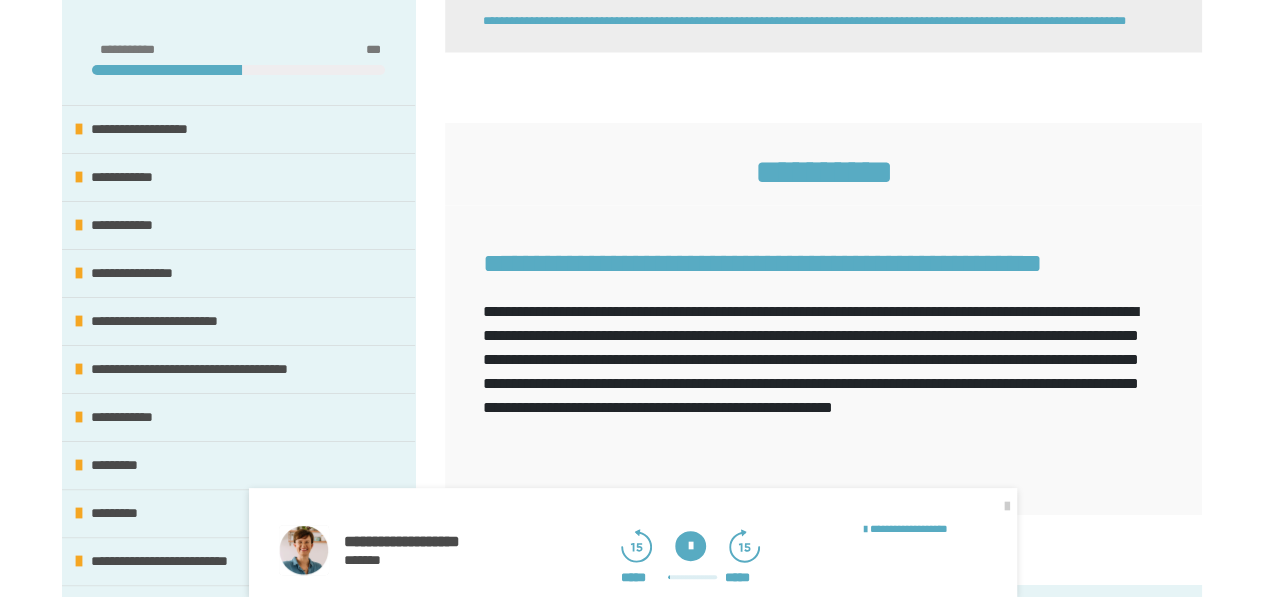 scroll, scrollTop: 2828, scrollLeft: 0, axis: vertical 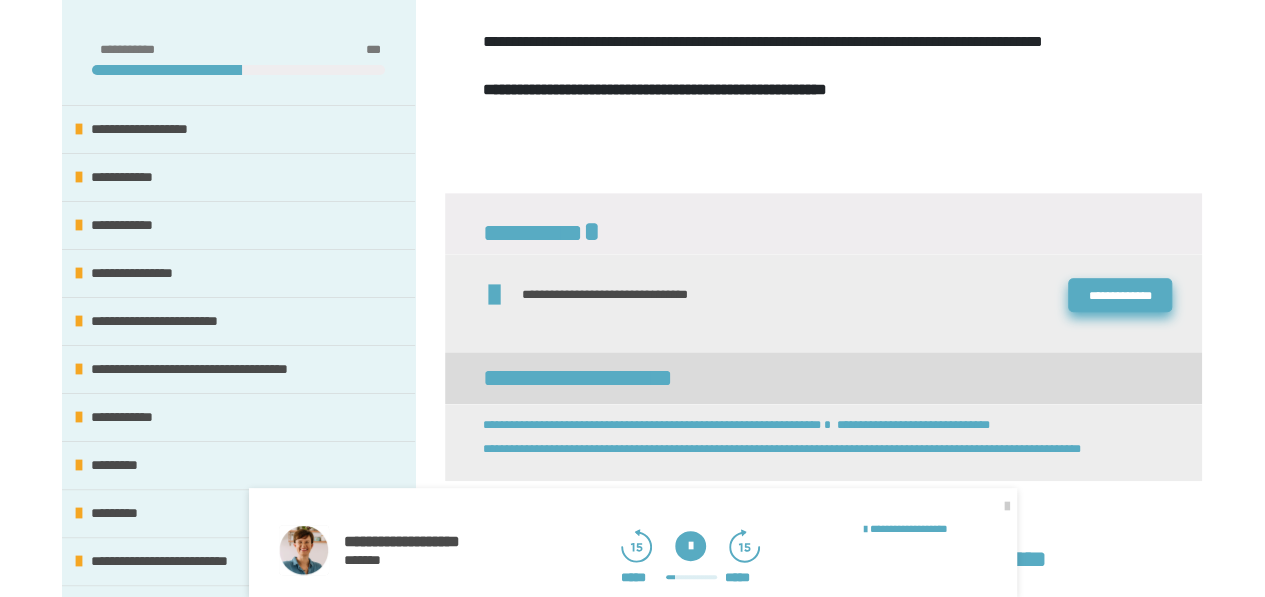 click on "**********" at bounding box center [1120, 294] 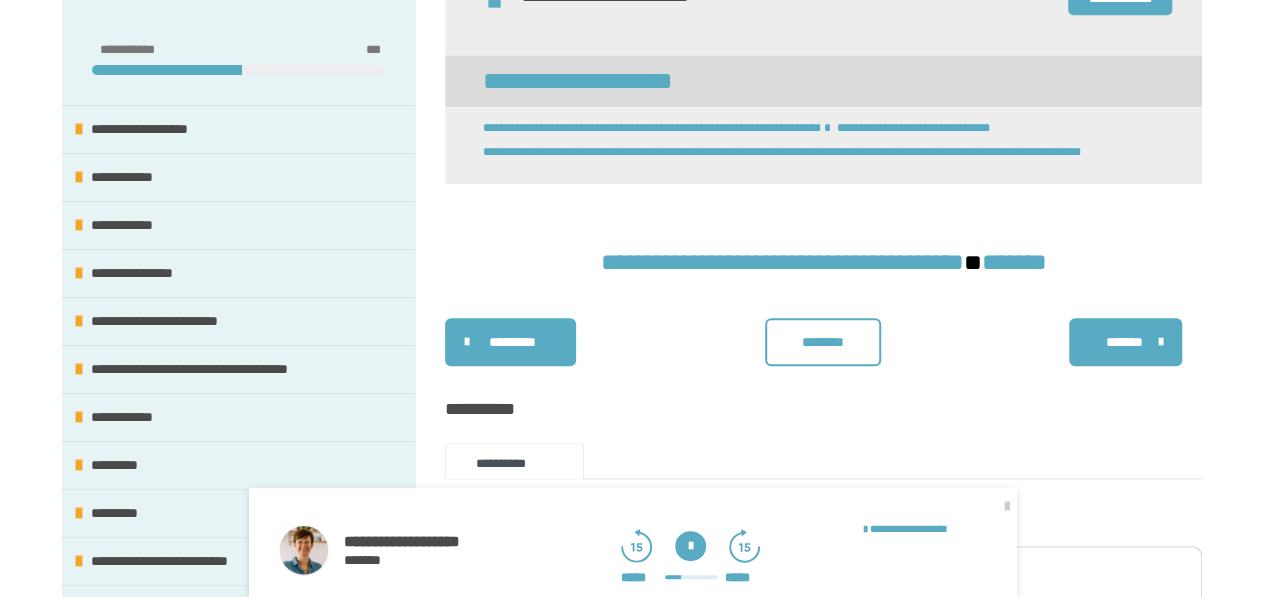 scroll, scrollTop: 4444, scrollLeft: 0, axis: vertical 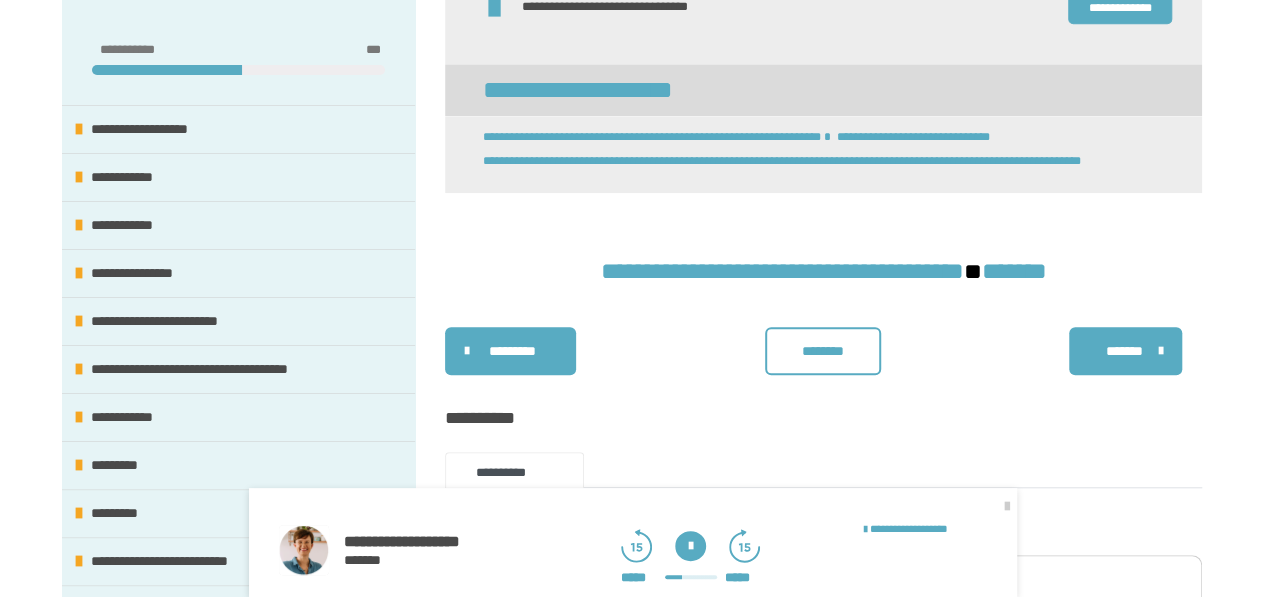 click on "********" at bounding box center [823, 351] 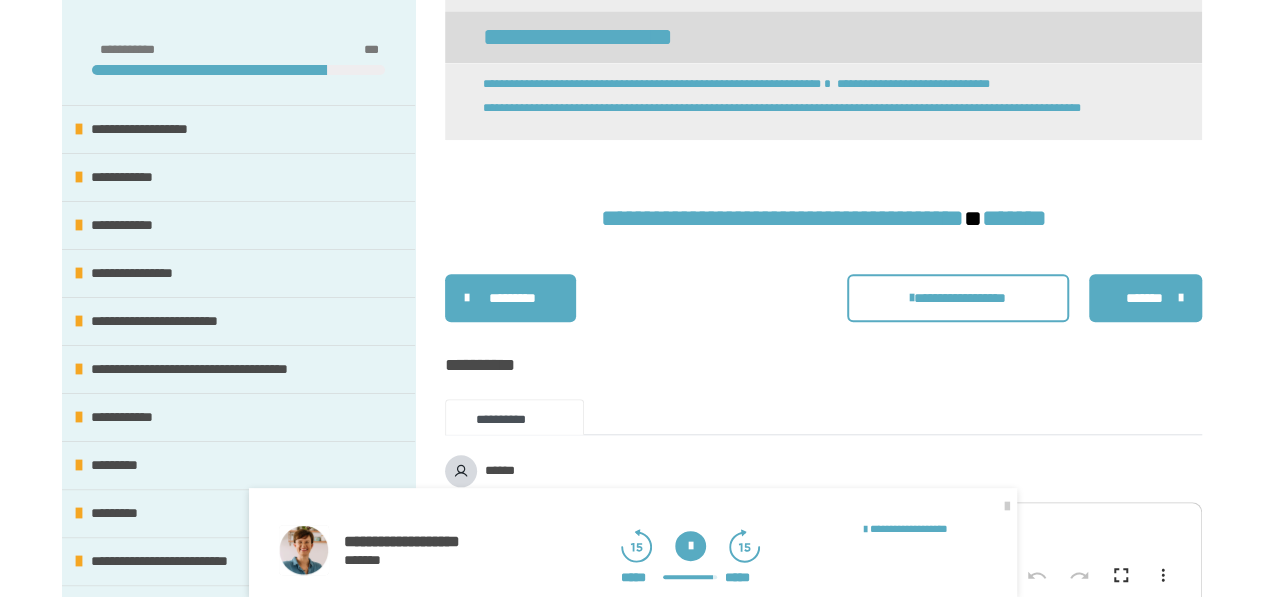scroll, scrollTop: 4556, scrollLeft: 0, axis: vertical 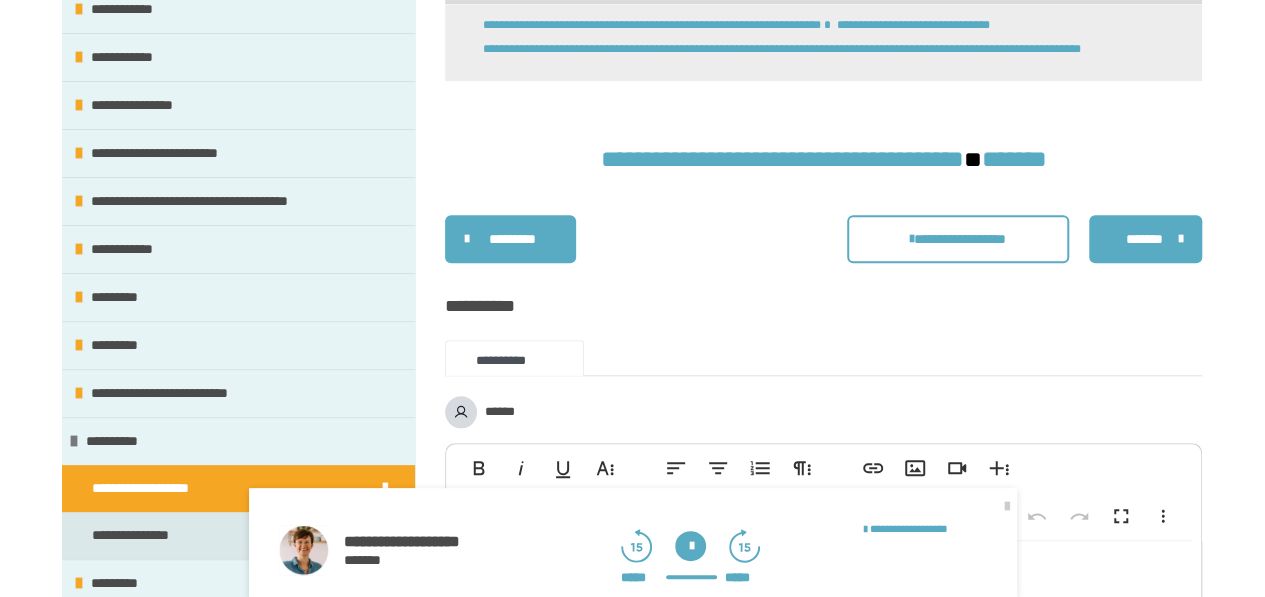 click on "*******" at bounding box center (1143, 239) 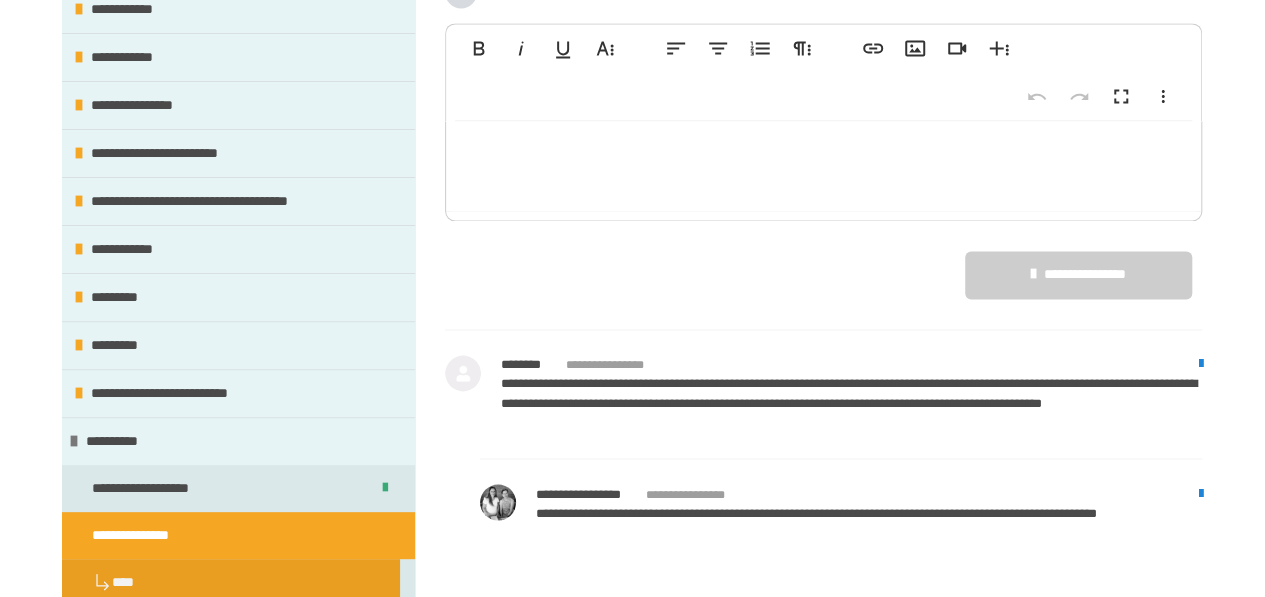 scroll, scrollTop: 1454, scrollLeft: 0, axis: vertical 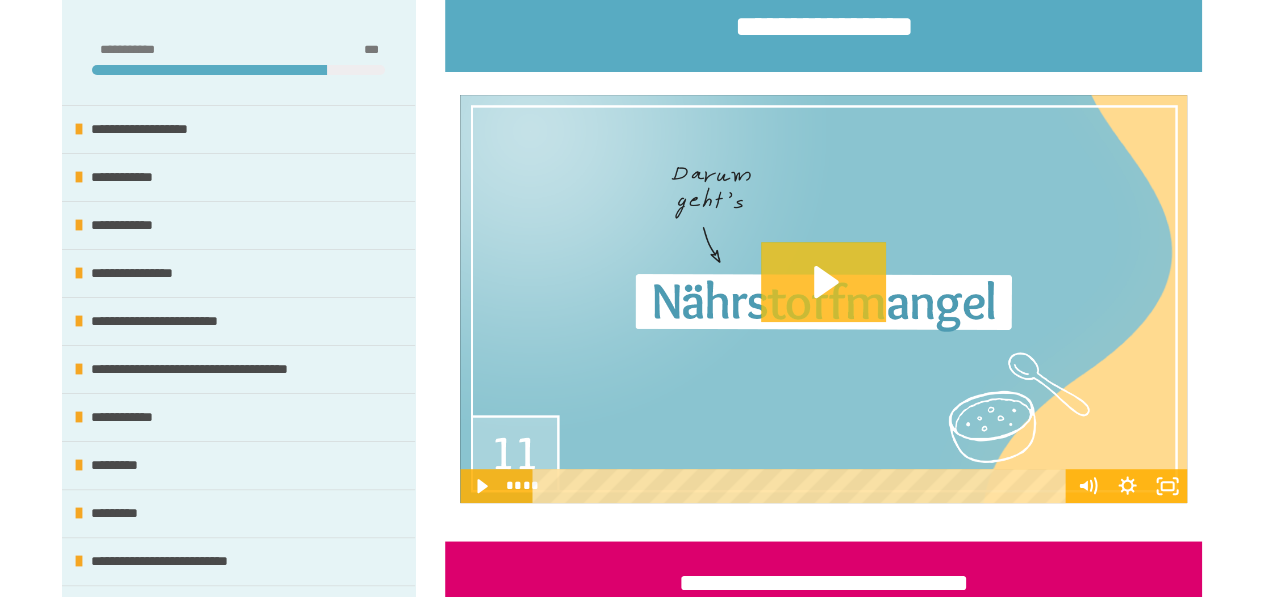 click 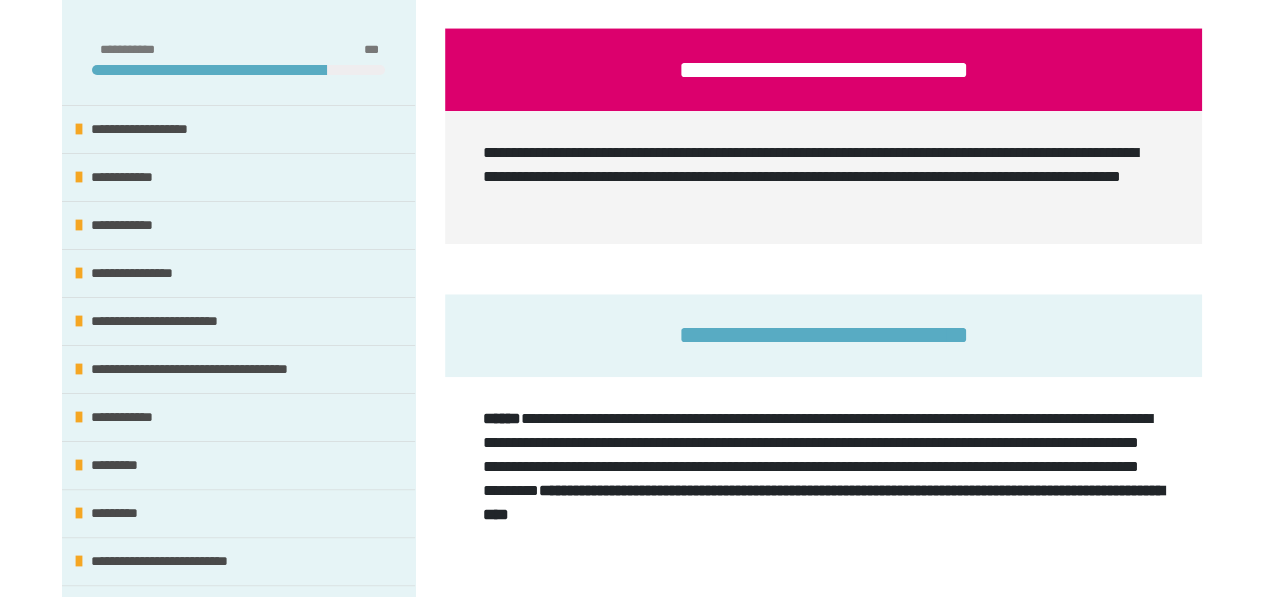 scroll, scrollTop: 852, scrollLeft: 0, axis: vertical 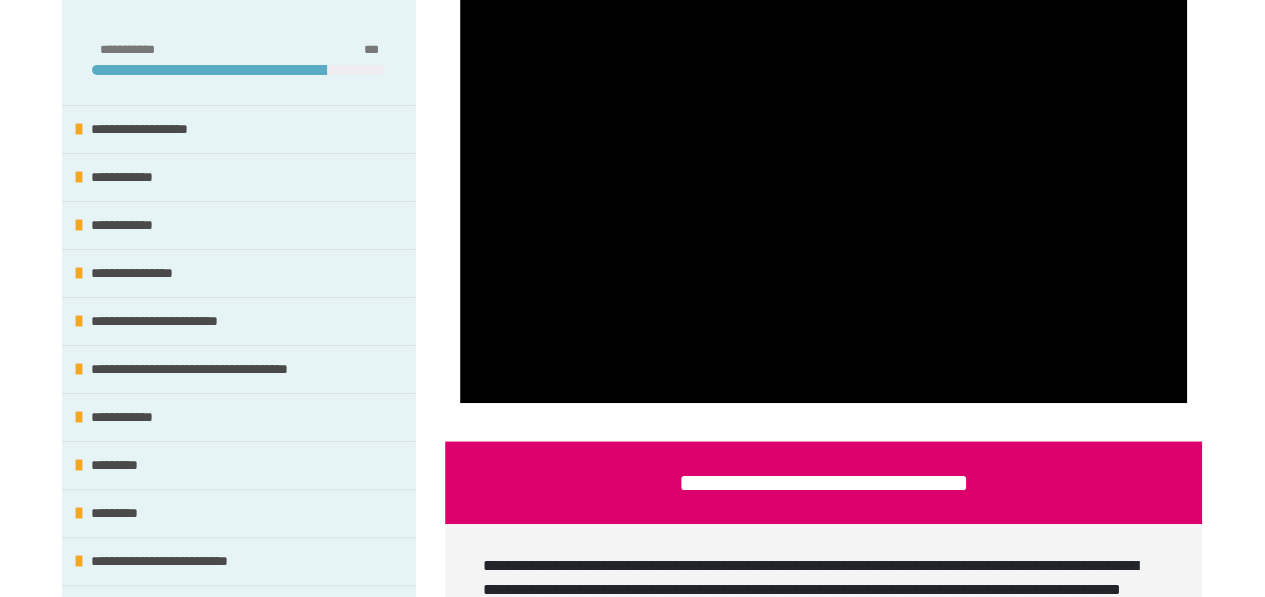drag, startPoint x: 1279, startPoint y: 299, endPoint x: 1244, endPoint y: 17, distance: 284.1637 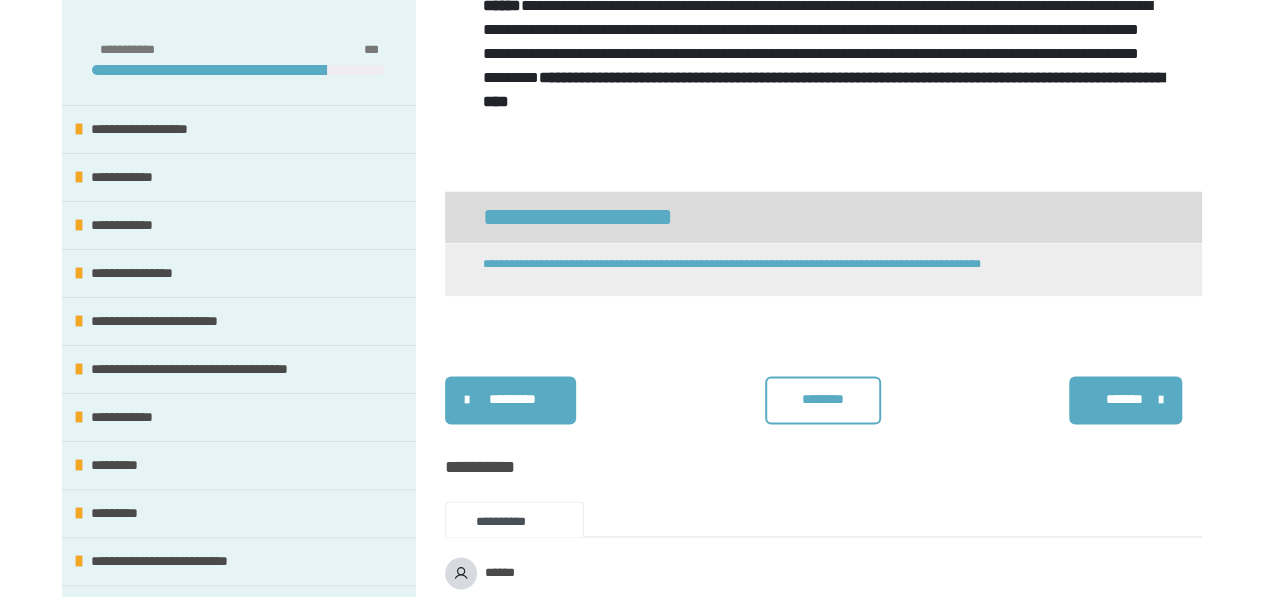 scroll, scrollTop: 1442, scrollLeft: 0, axis: vertical 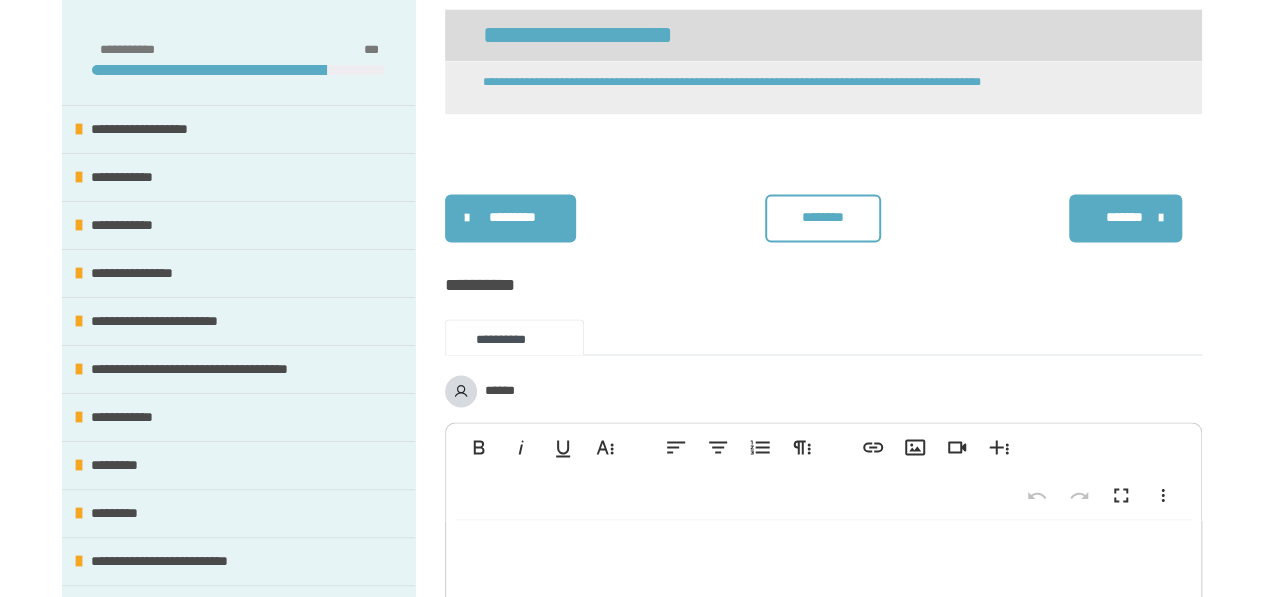click on "********" at bounding box center [823, 218] 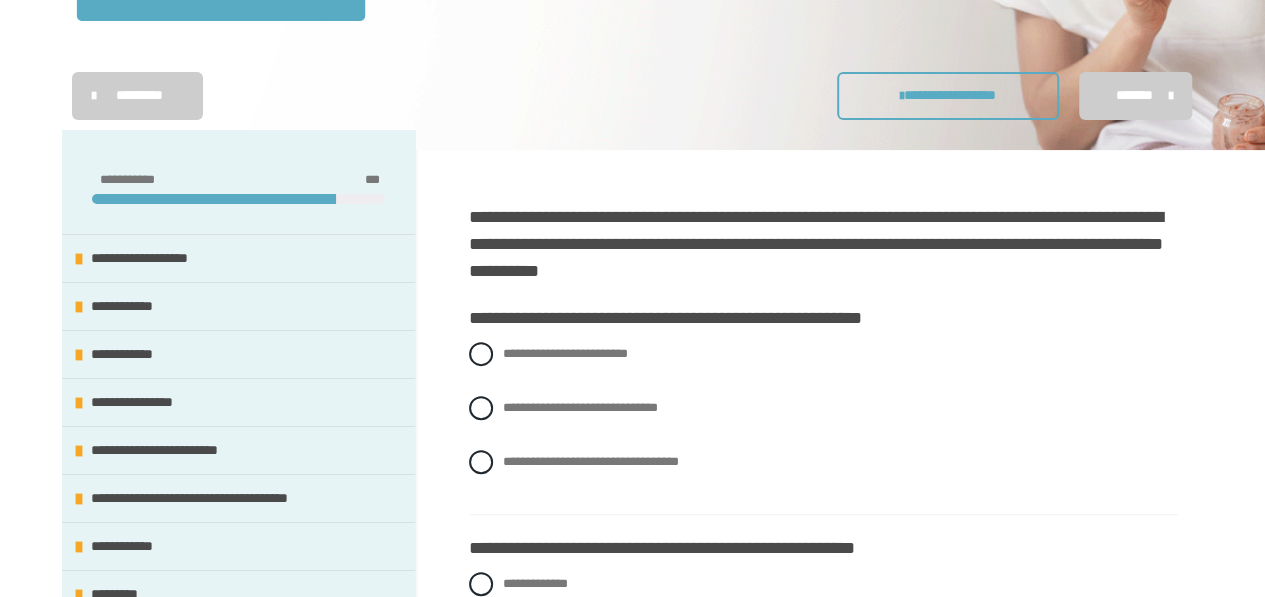 scroll, scrollTop: 140, scrollLeft: 0, axis: vertical 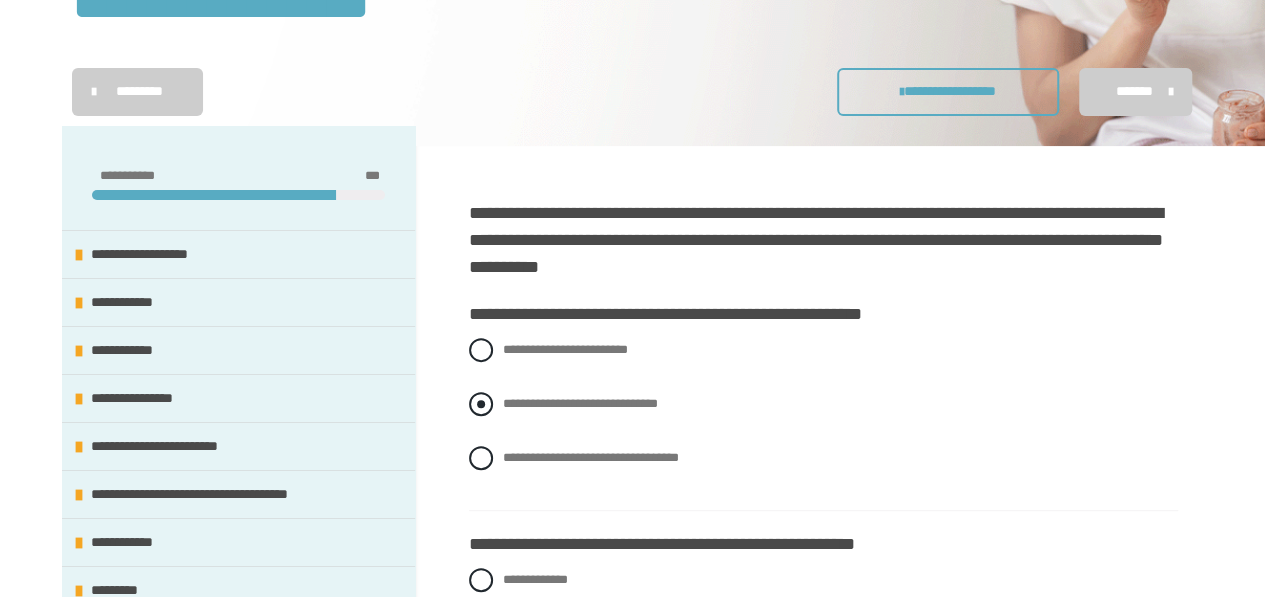 click on "**********" at bounding box center [823, 404] 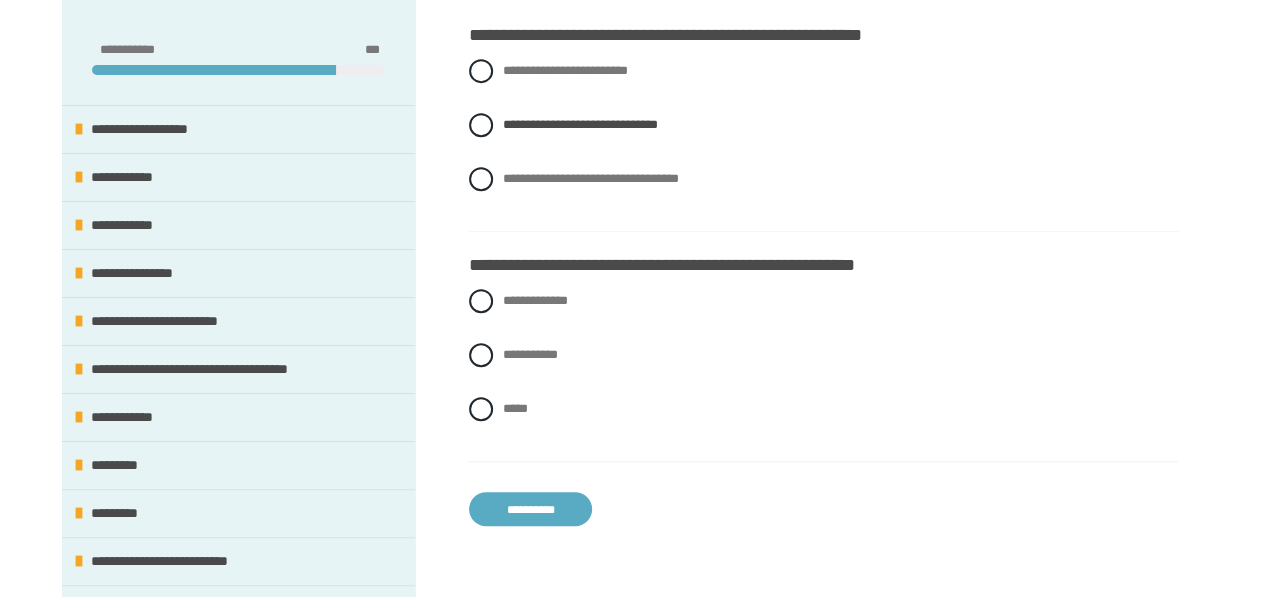 scroll, scrollTop: 423, scrollLeft: 0, axis: vertical 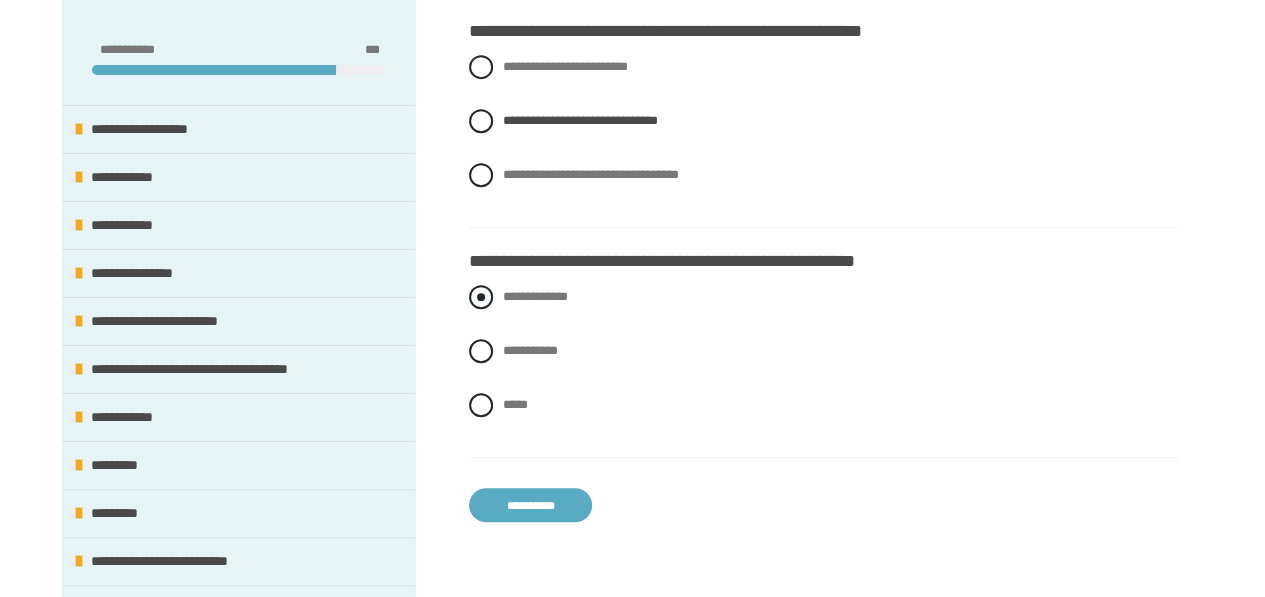 click at bounding box center [481, 297] 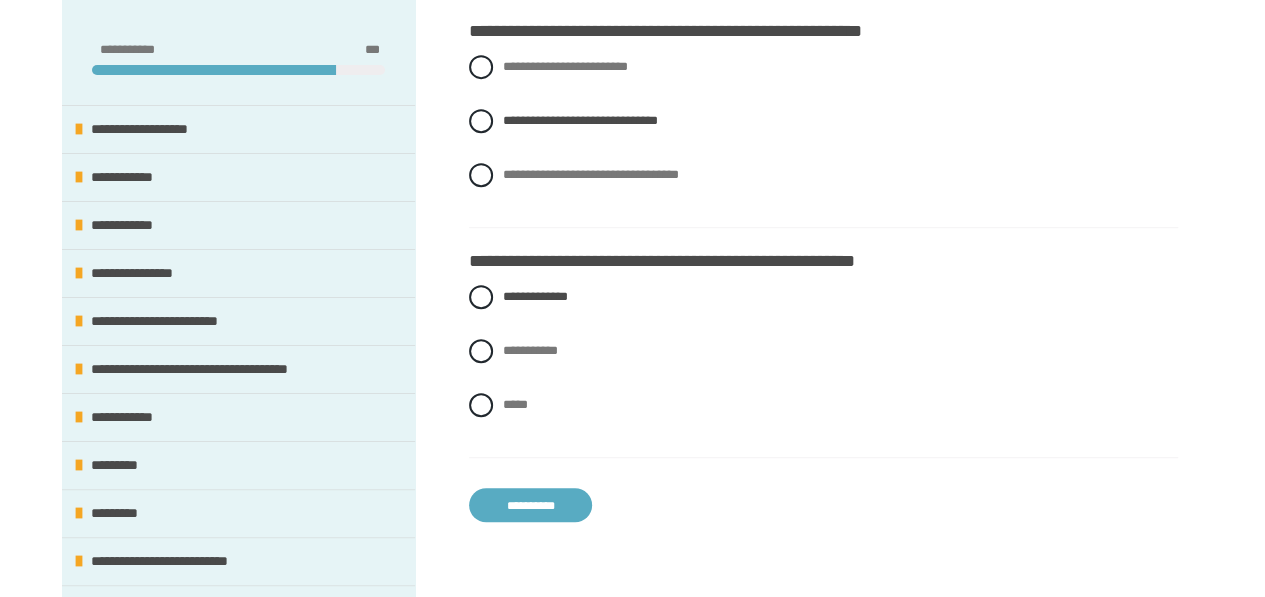 click on "**********" at bounding box center (530, 505) 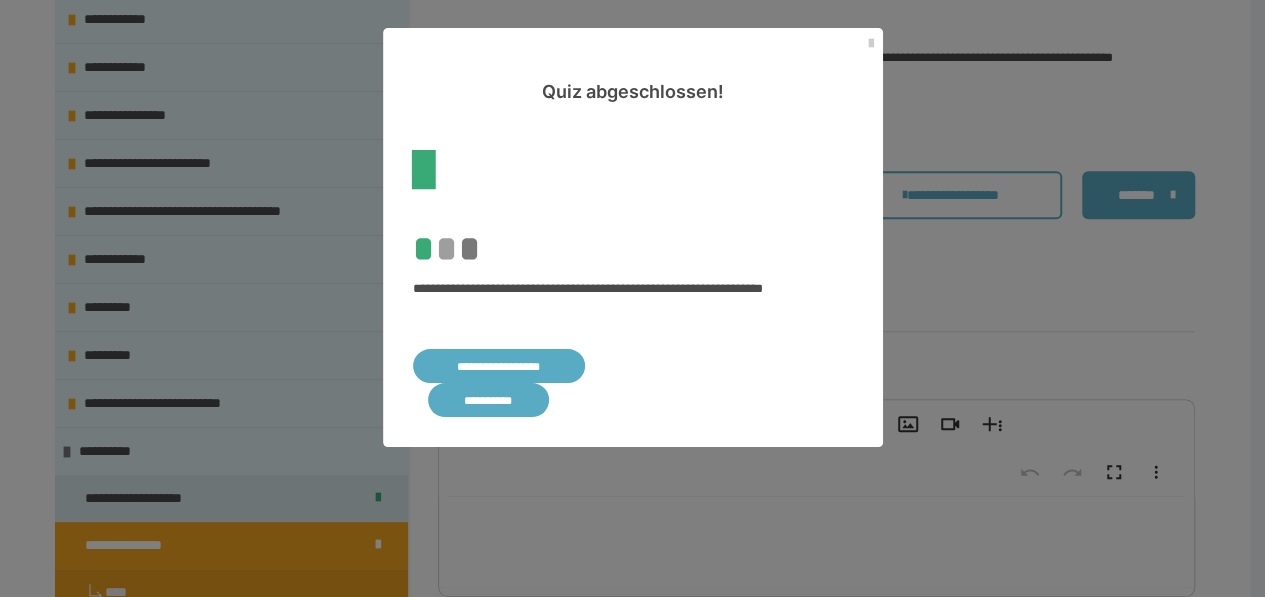 scroll, scrollTop: 0, scrollLeft: 0, axis: both 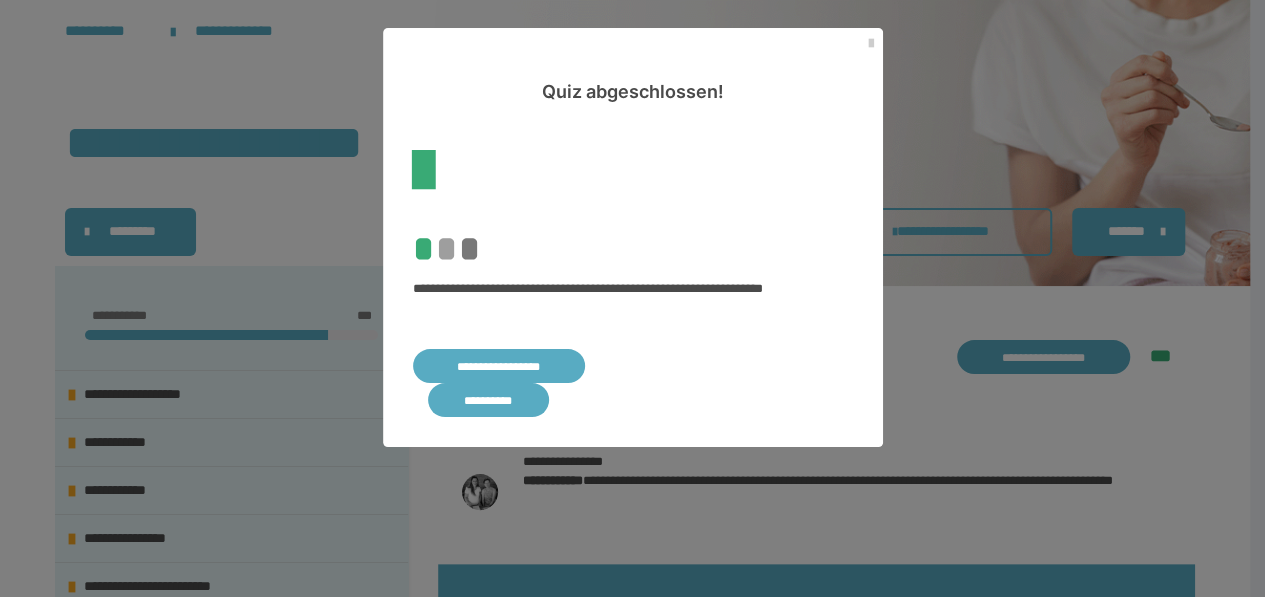 click on "**********" at bounding box center (488, 400) 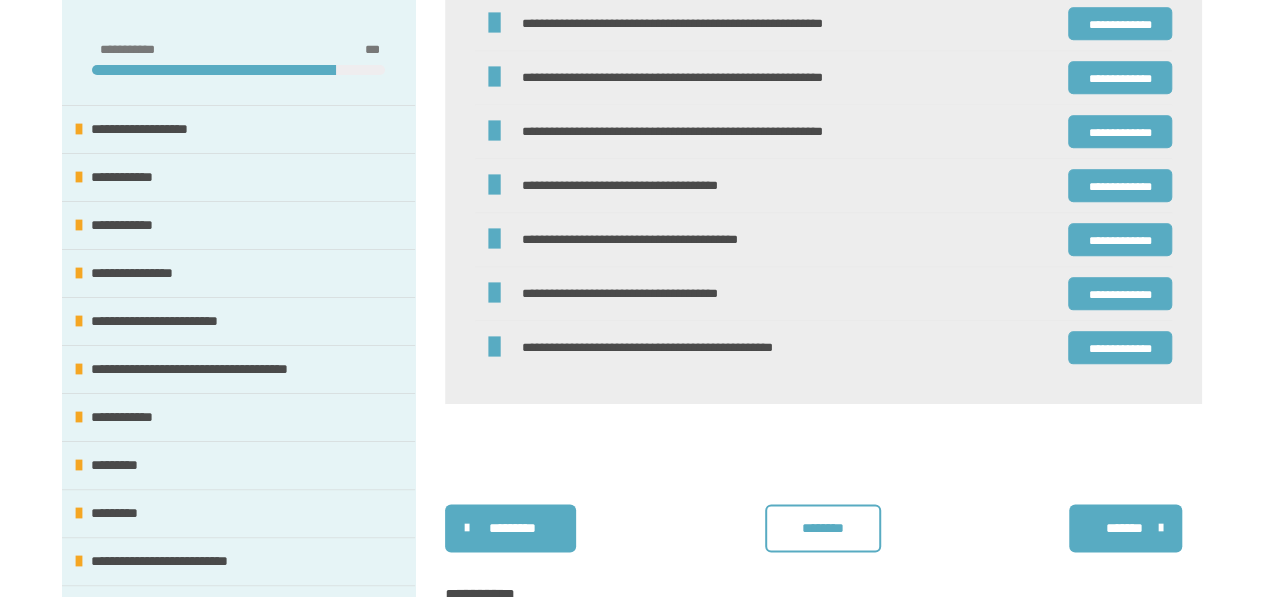 scroll, scrollTop: 1106, scrollLeft: 0, axis: vertical 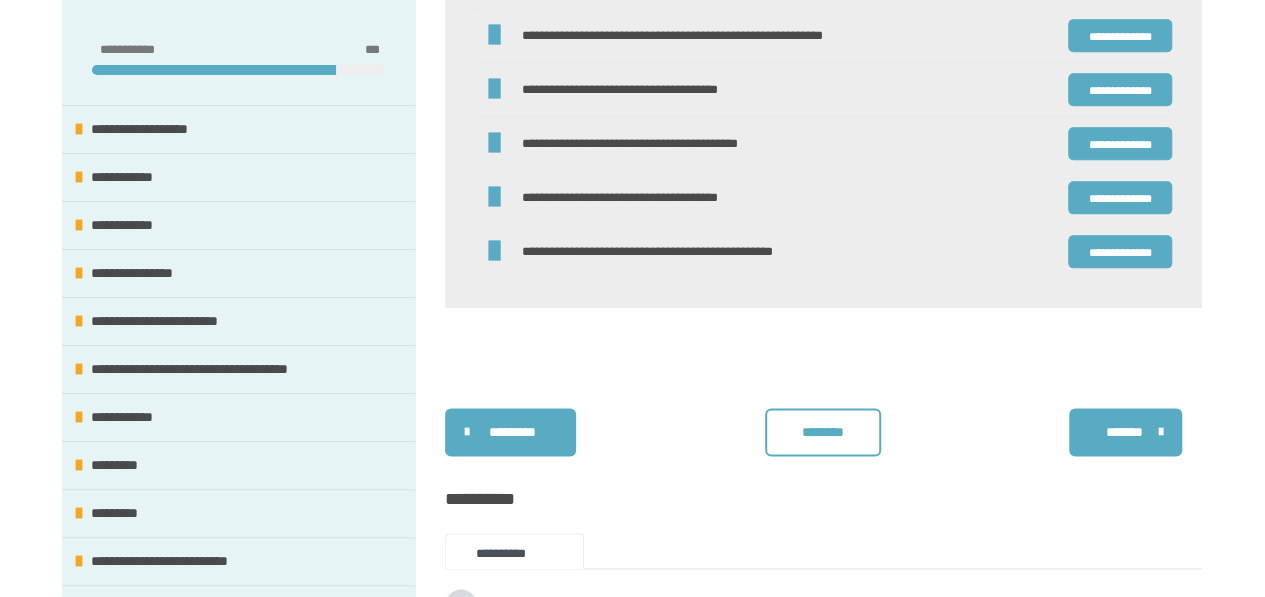 click on "********" at bounding box center [823, 432] 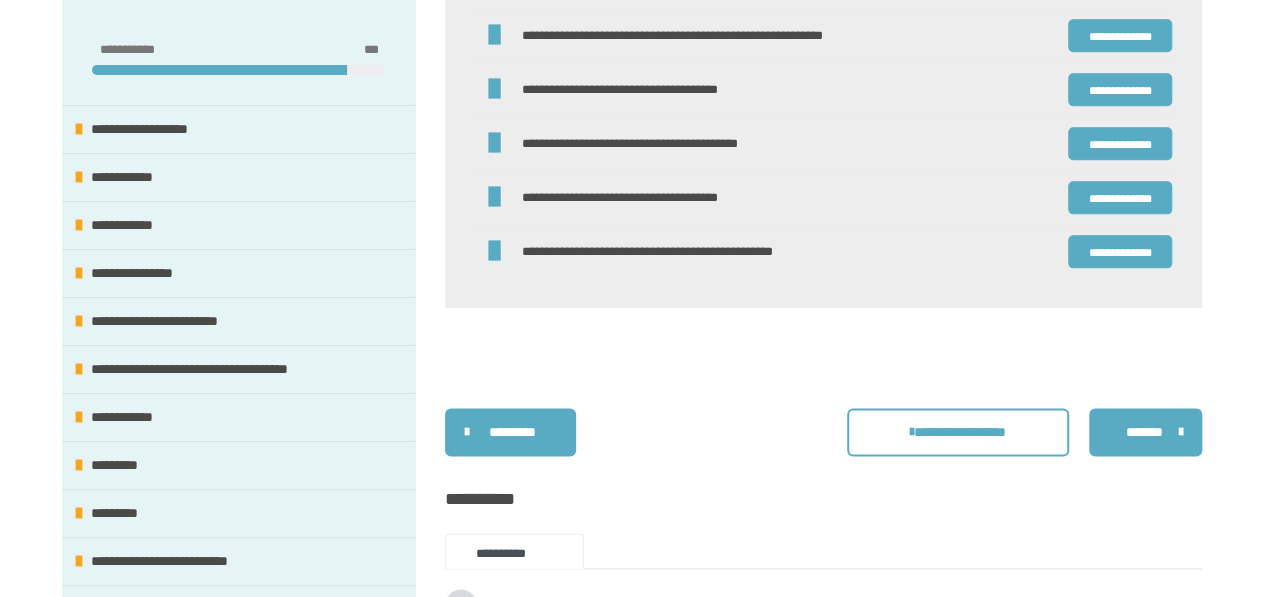 click on "*******" at bounding box center [1143, 432] 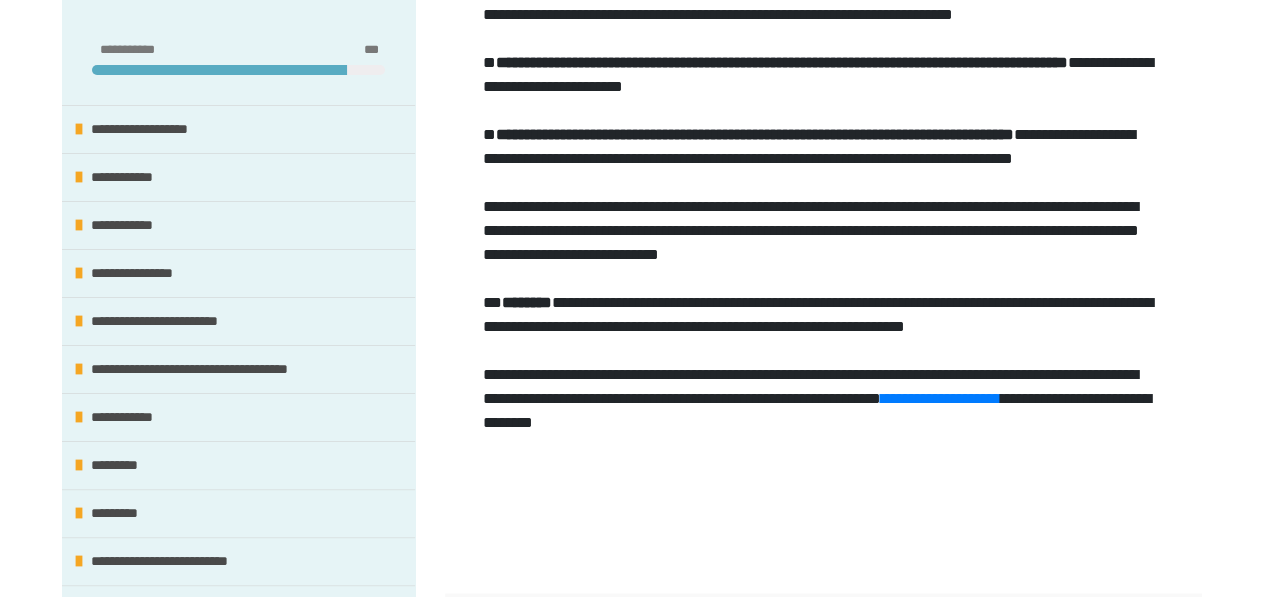 scroll, scrollTop: 622, scrollLeft: 0, axis: vertical 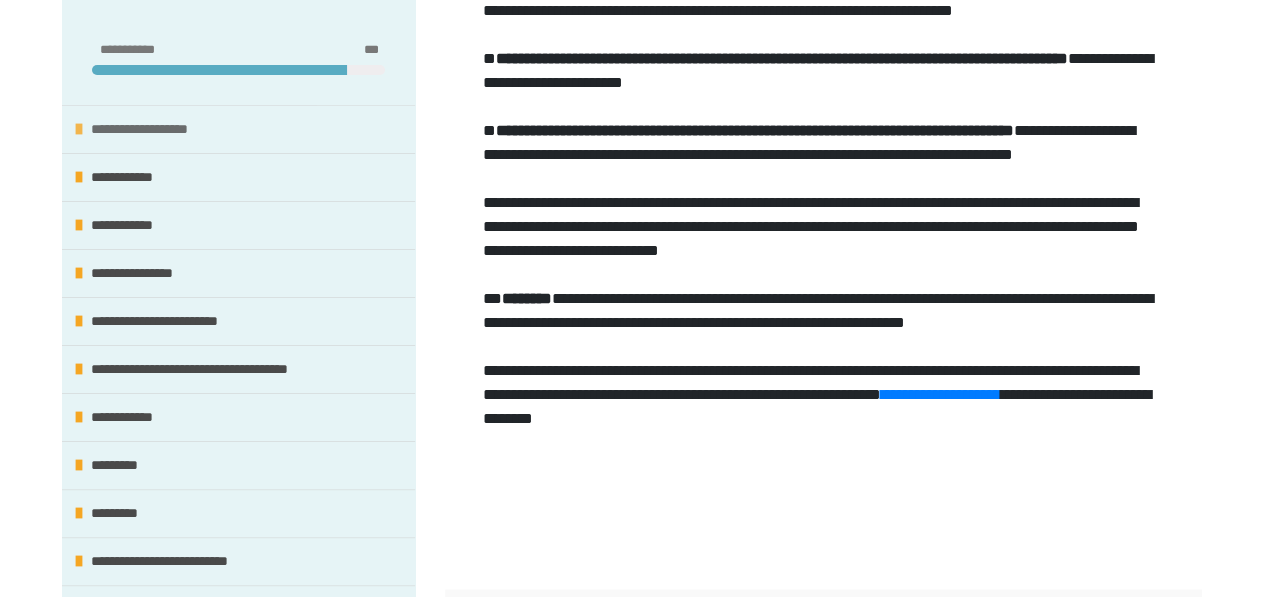 click at bounding box center [79, 129] 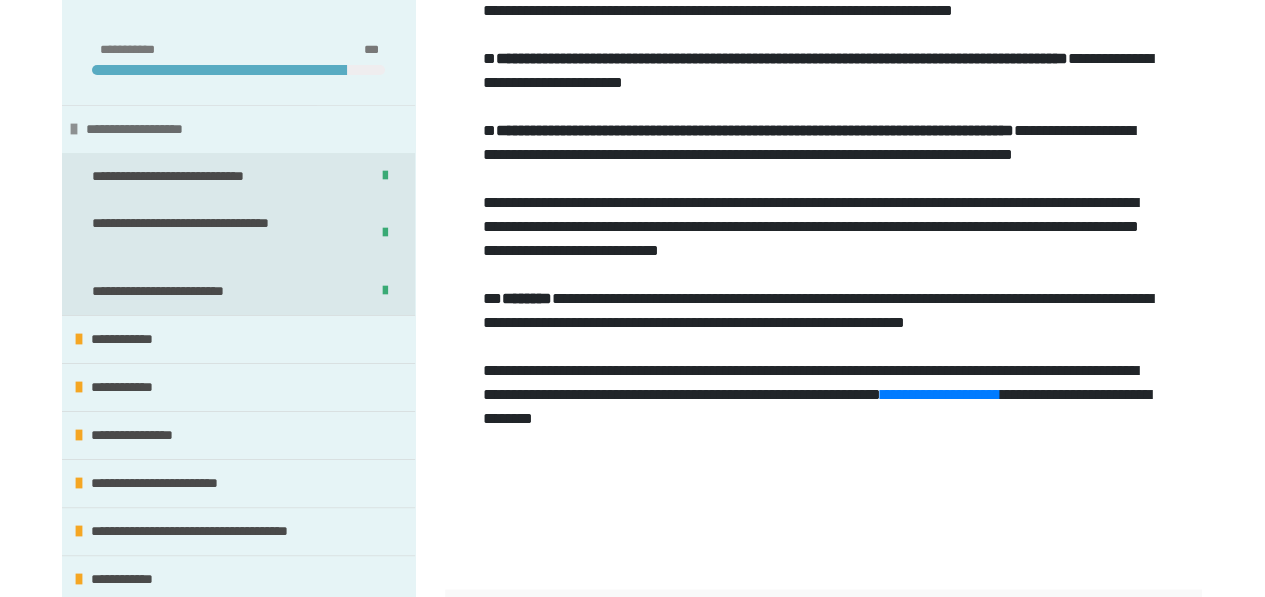 click at bounding box center (74, 129) 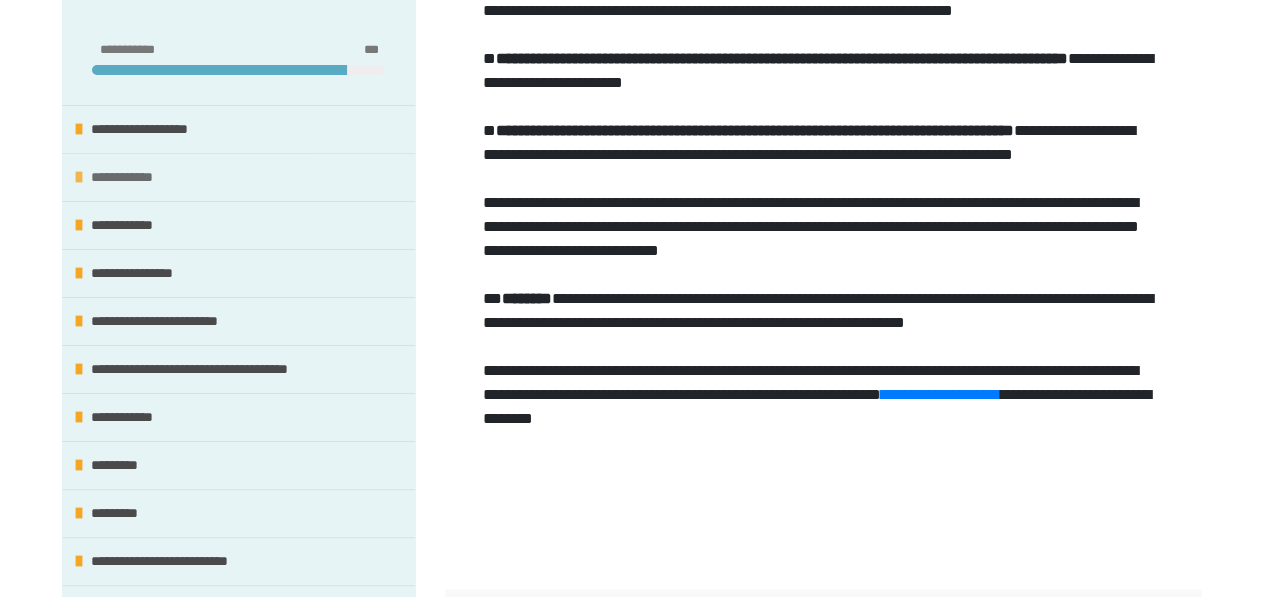 click at bounding box center (79, 177) 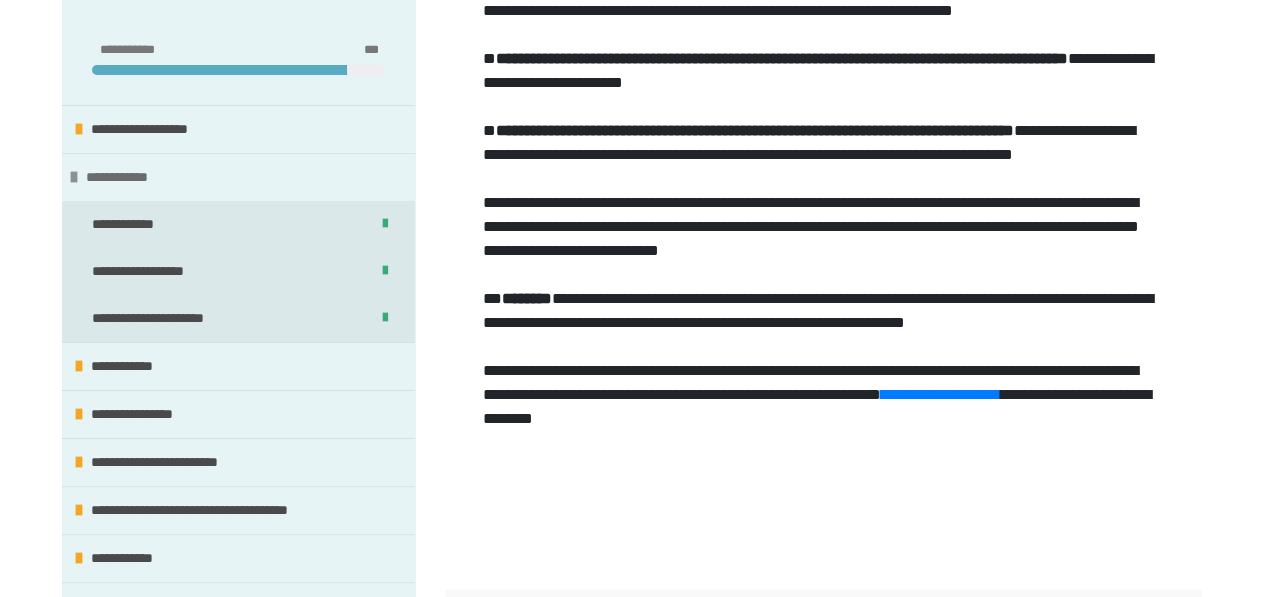 click at bounding box center (74, 177) 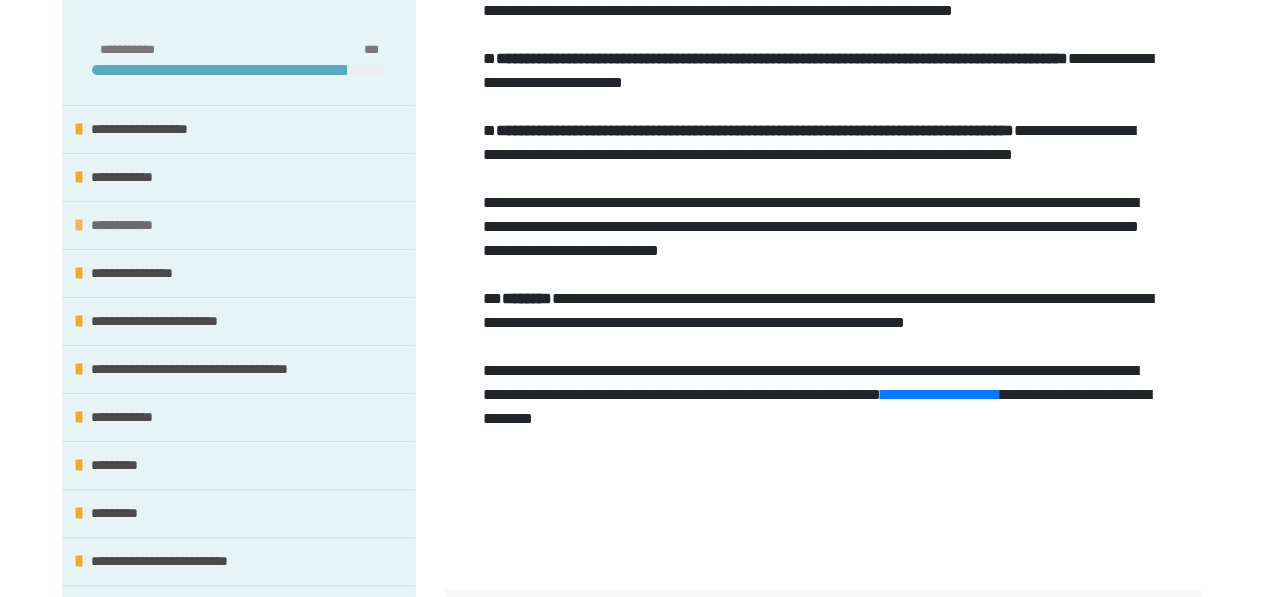 click at bounding box center [79, 225] 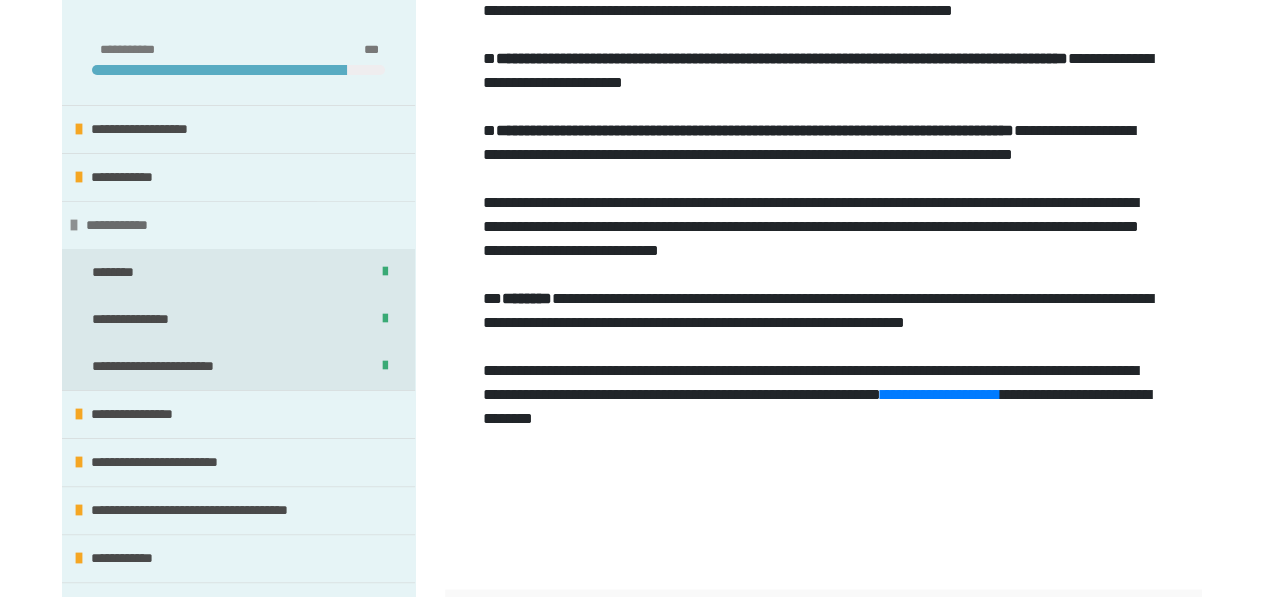 click at bounding box center (74, 225) 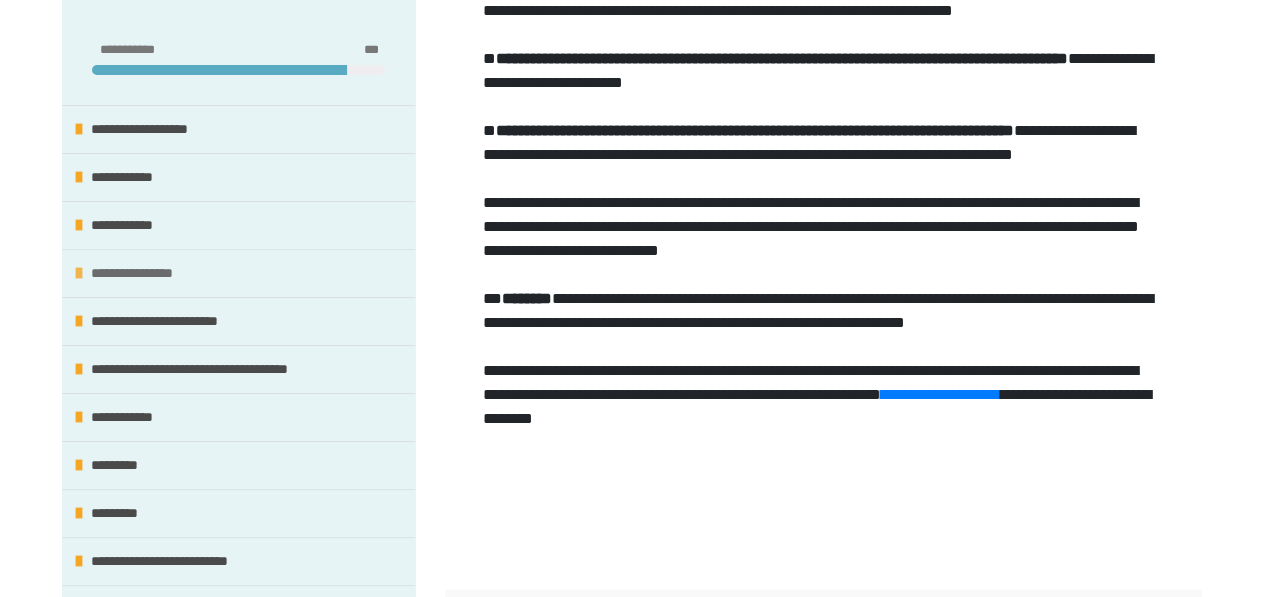 click at bounding box center (79, 273) 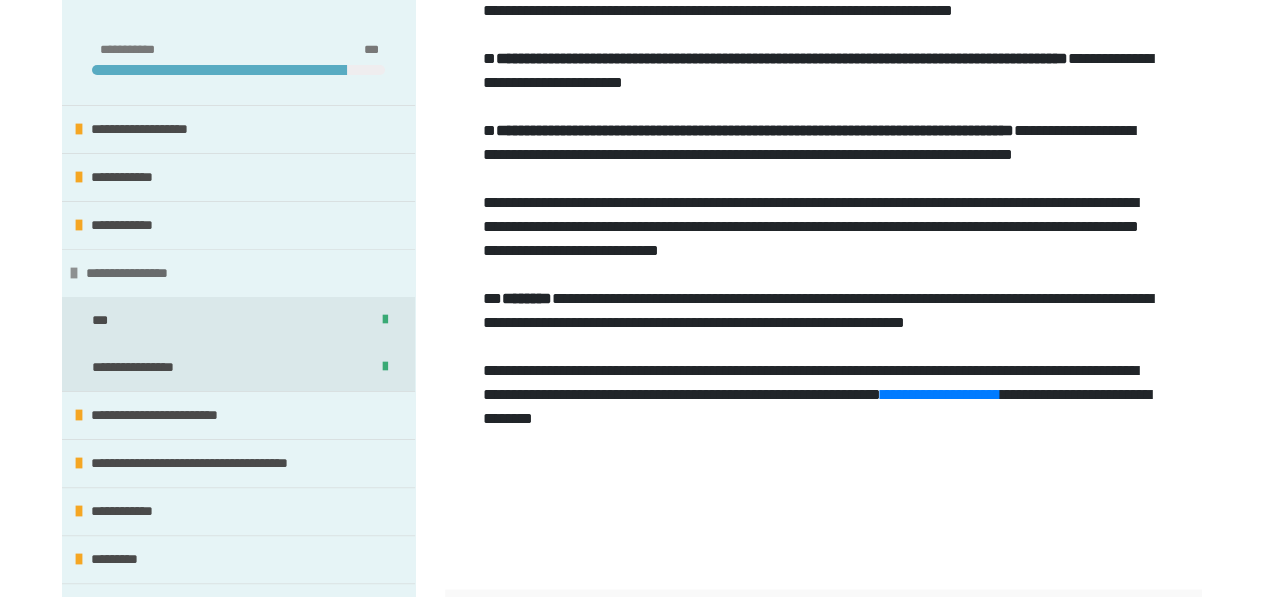 click at bounding box center (74, 273) 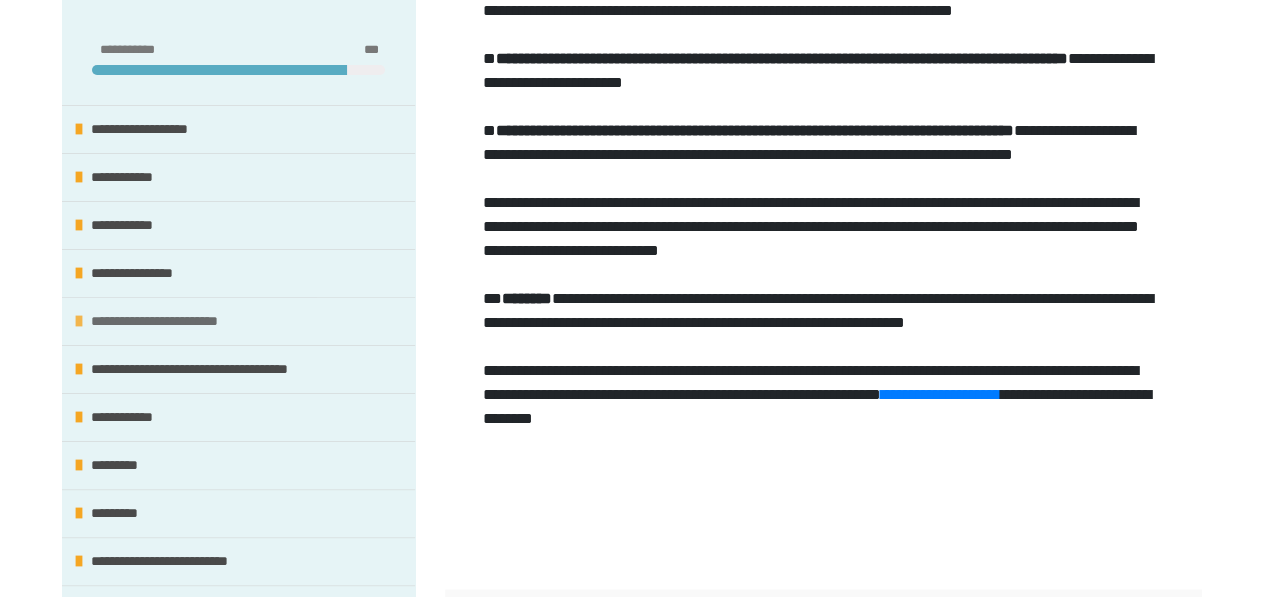 click at bounding box center [79, 321] 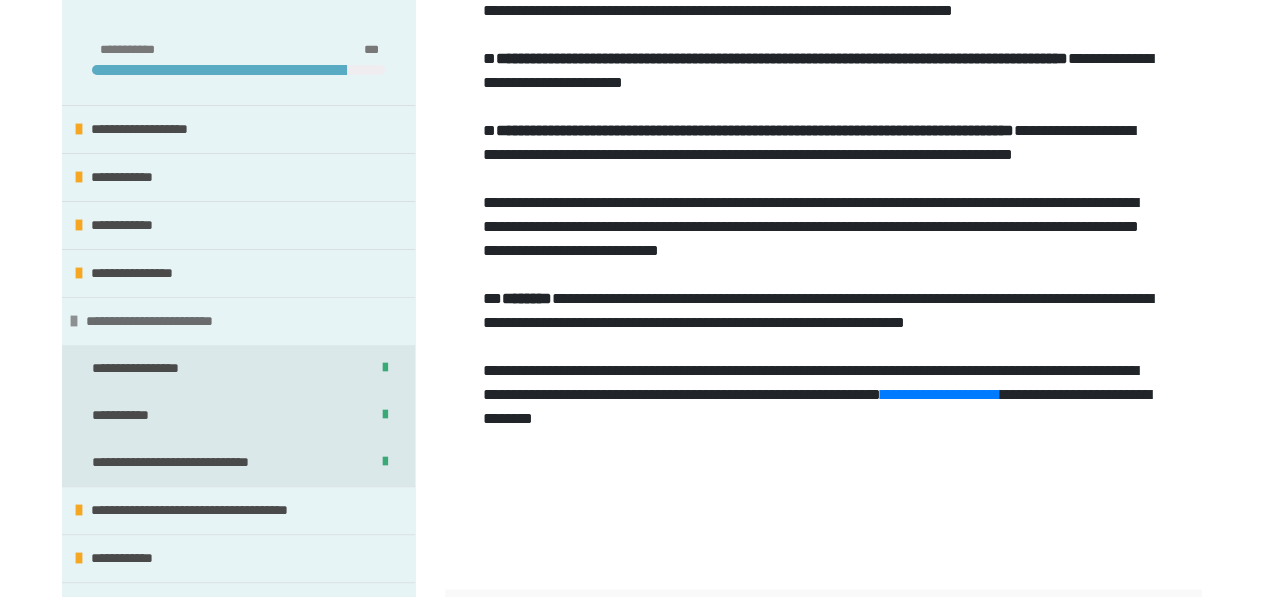 click at bounding box center (74, 321) 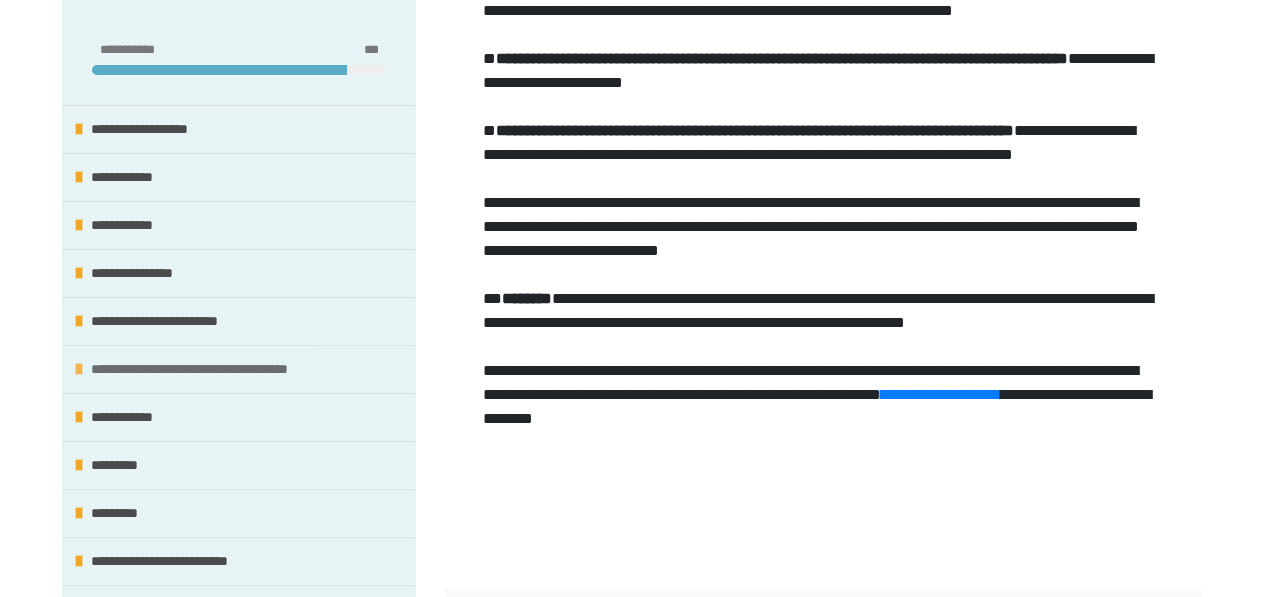 click at bounding box center [79, 369] 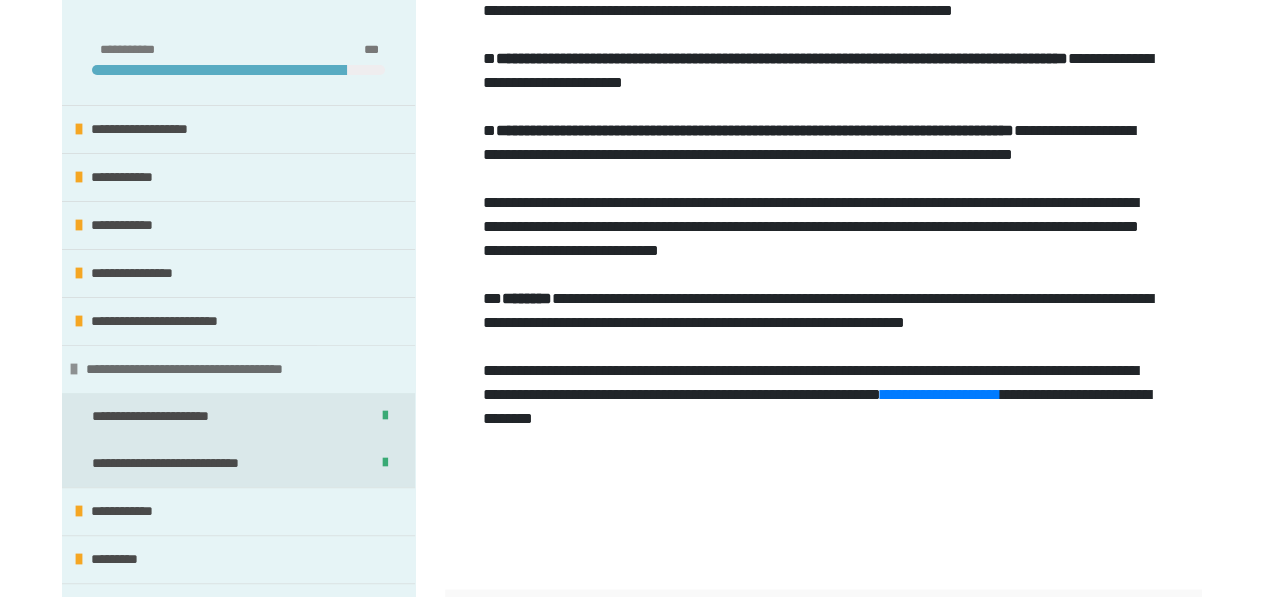 click at bounding box center (74, 369) 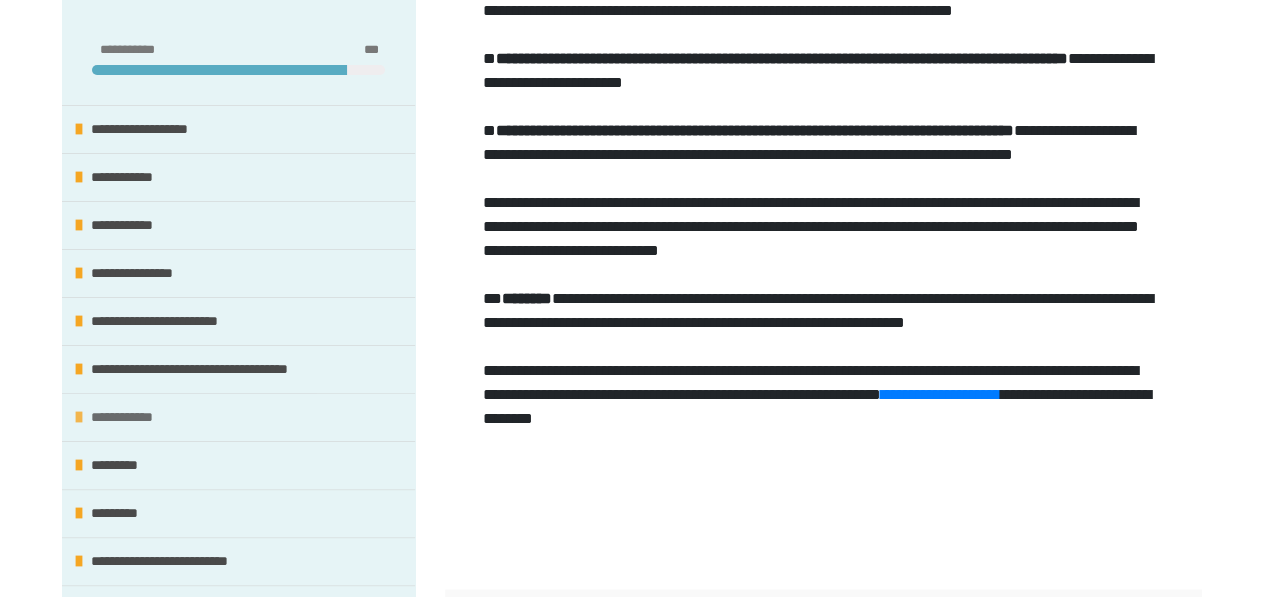 click at bounding box center (79, 417) 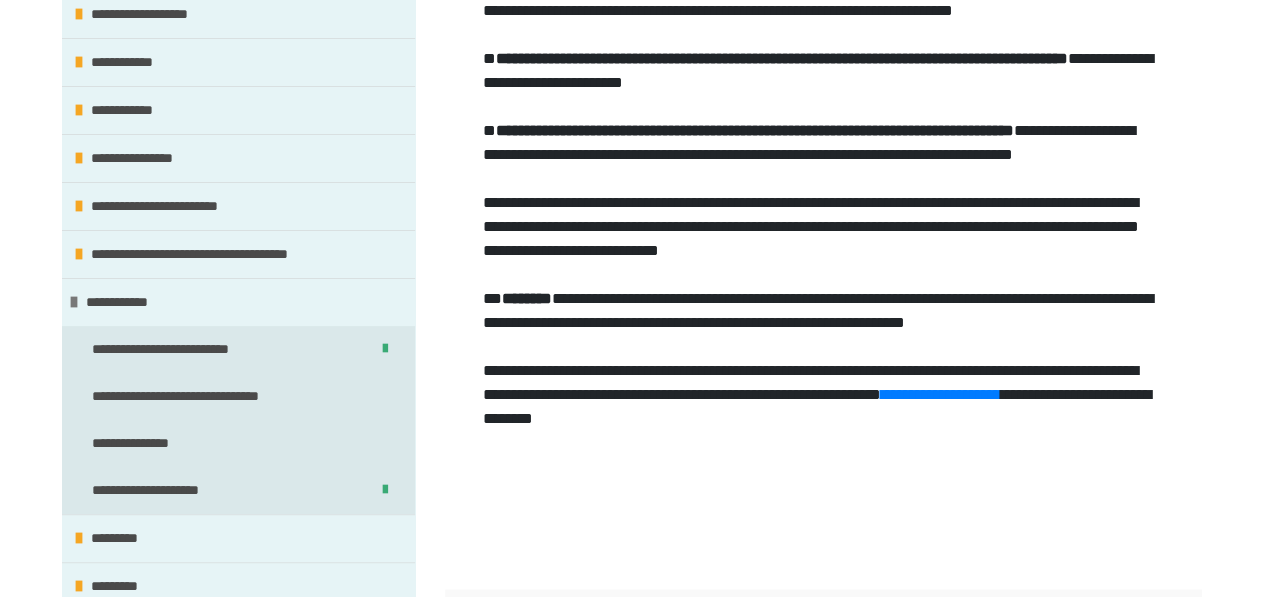 scroll, scrollTop: 131, scrollLeft: 0, axis: vertical 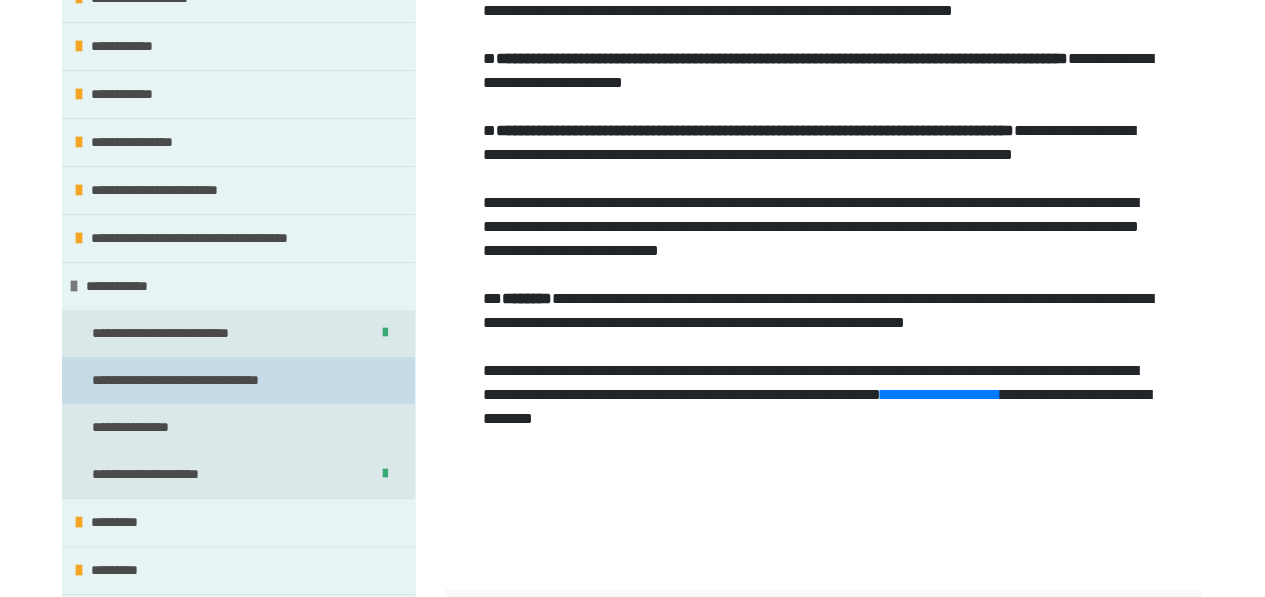 click on "**********" at bounding box center [221, 380] 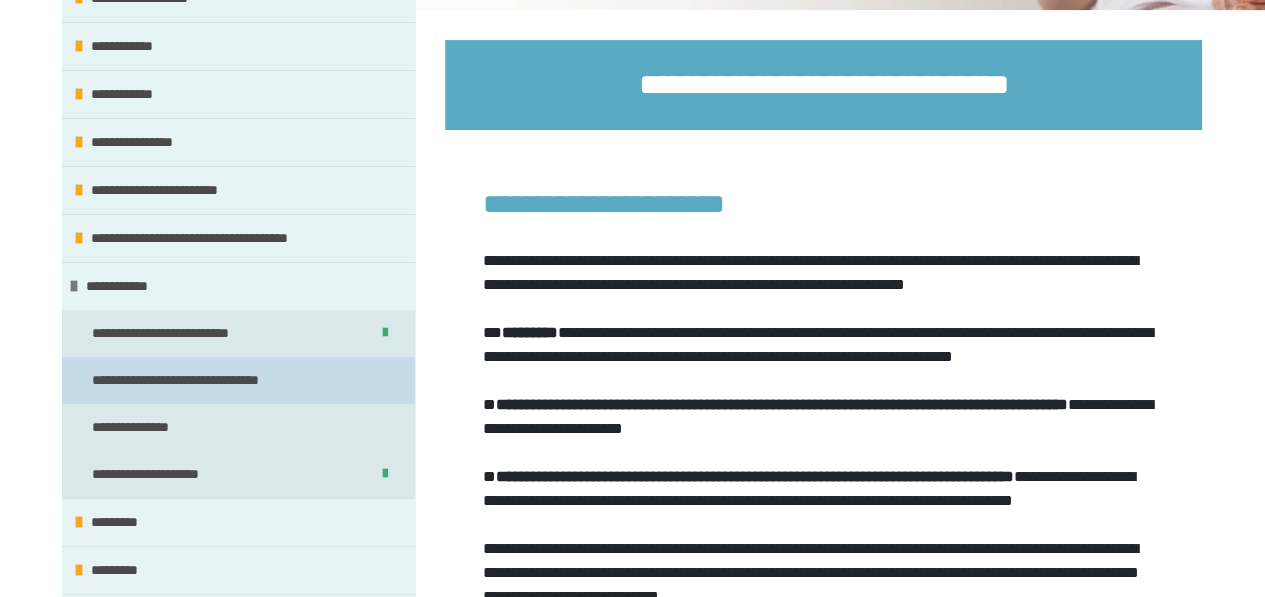 click on "**********" at bounding box center [221, 380] 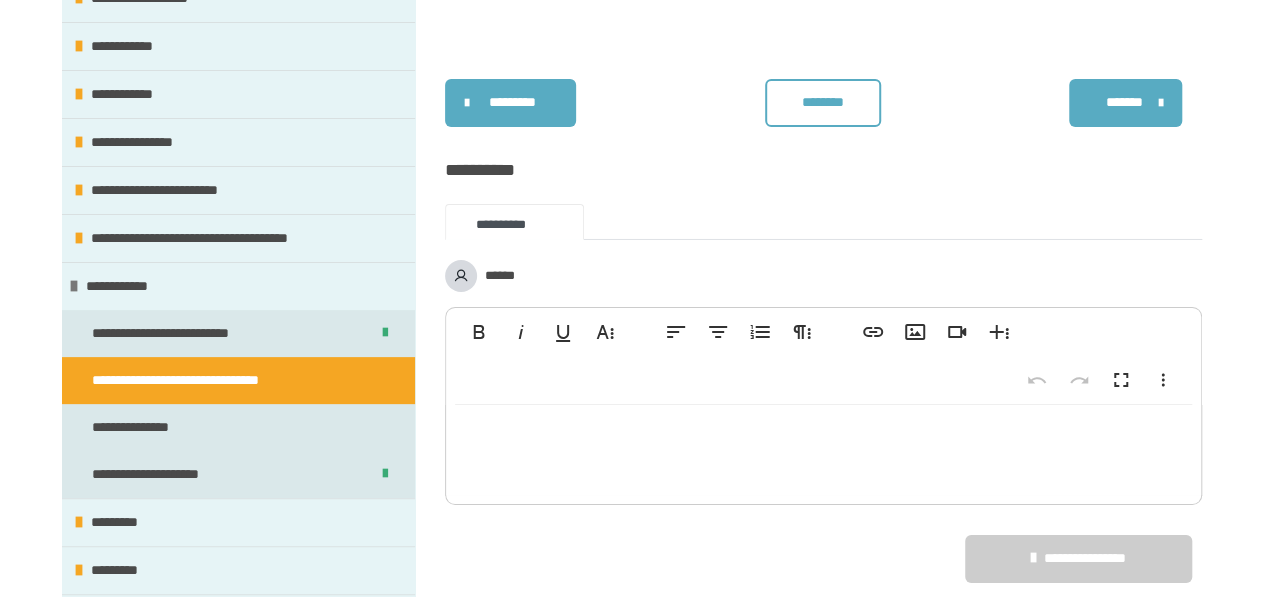 scroll, scrollTop: 3240, scrollLeft: 0, axis: vertical 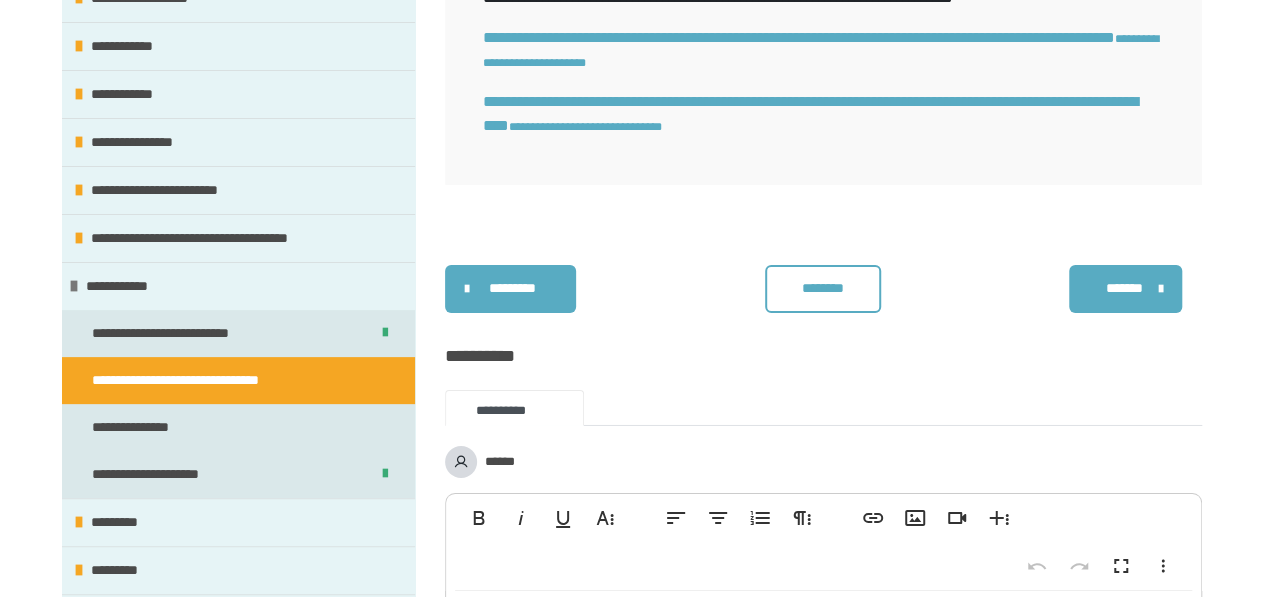 click on "********" at bounding box center [823, 288] 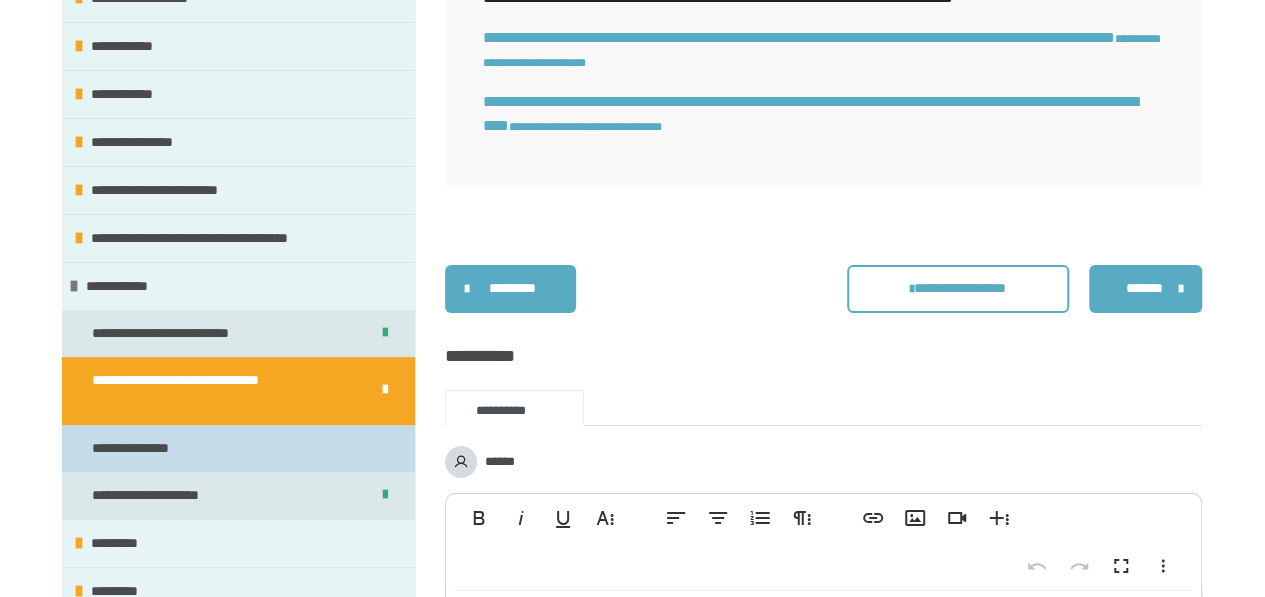 click on "**********" at bounding box center (238, 448) 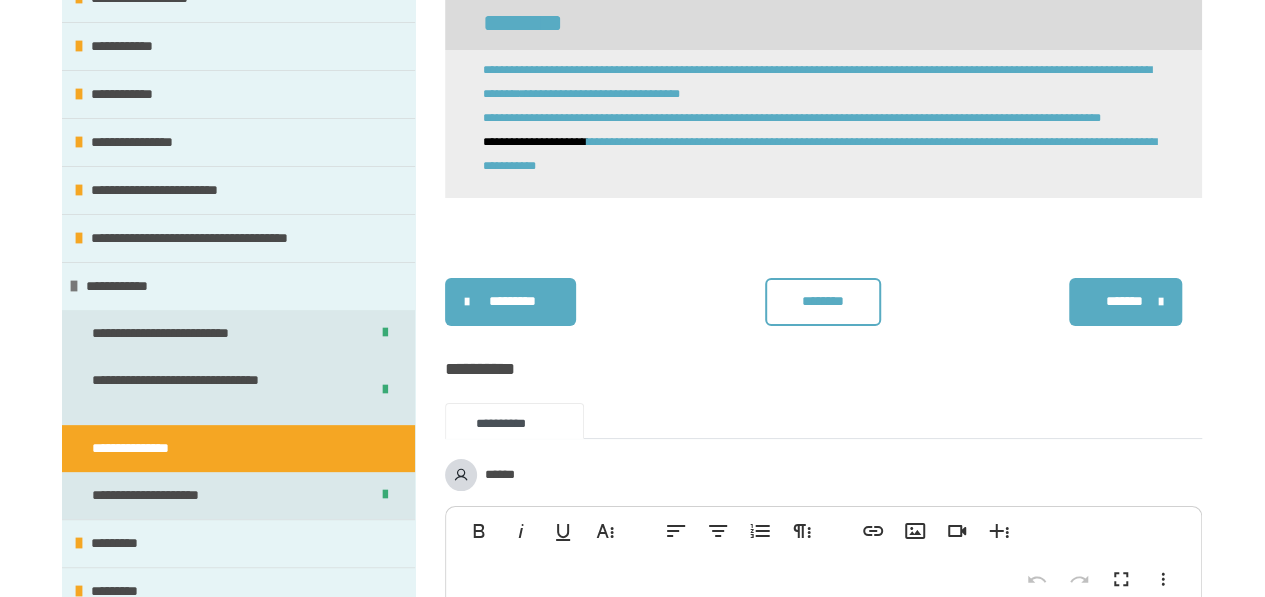 scroll, scrollTop: 4620, scrollLeft: 0, axis: vertical 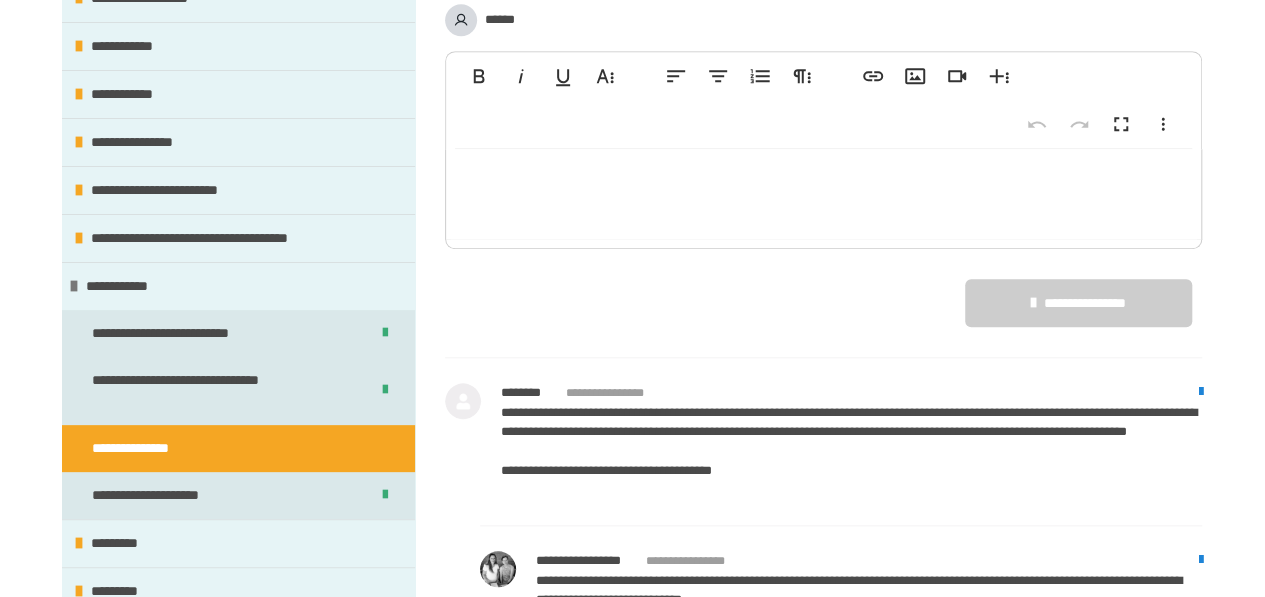 click on "********" at bounding box center [823, -153] 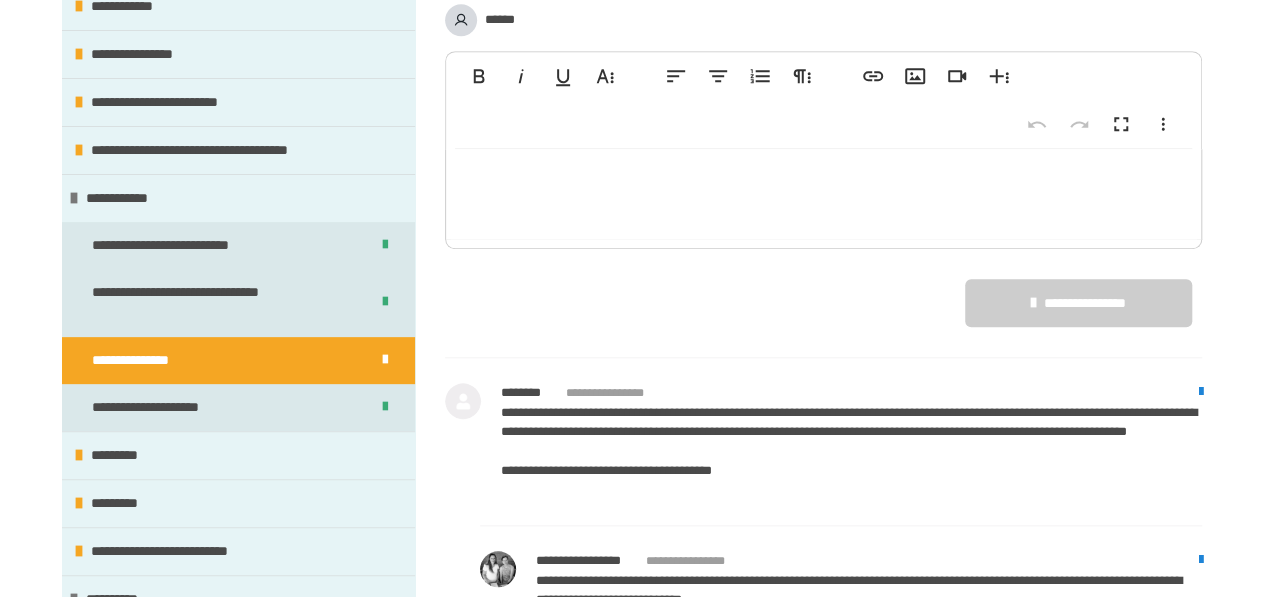 scroll, scrollTop: 226, scrollLeft: 0, axis: vertical 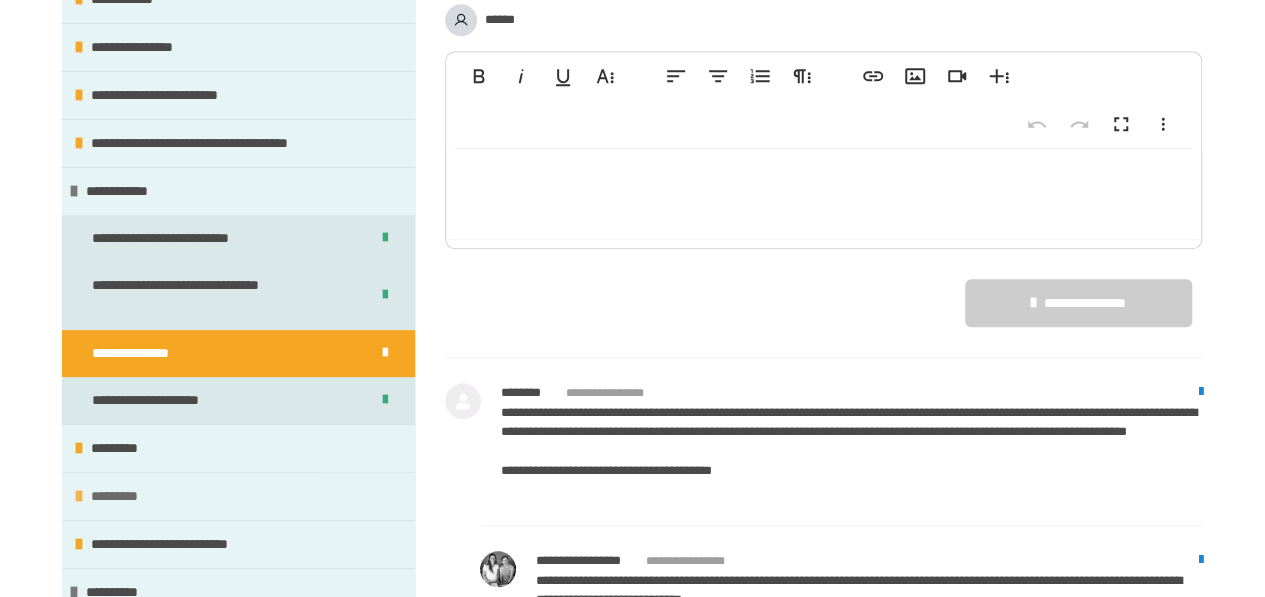 click on "*********" at bounding box center [238, 496] 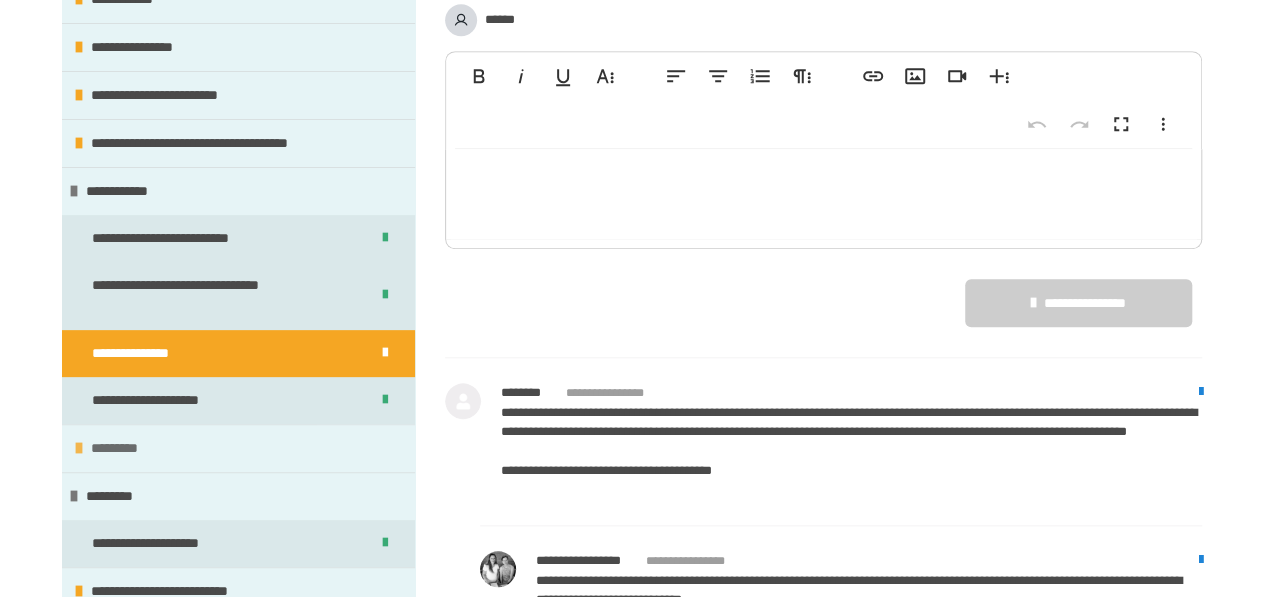 click on "*********" at bounding box center (130, 448) 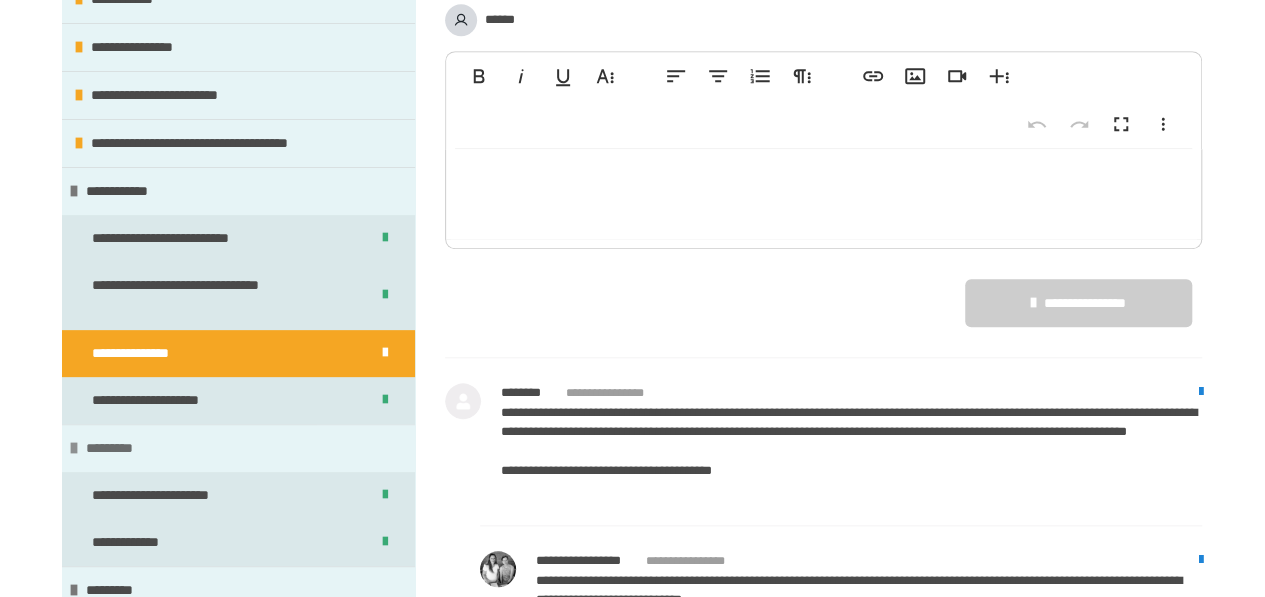 click on "*********" at bounding box center [125, 448] 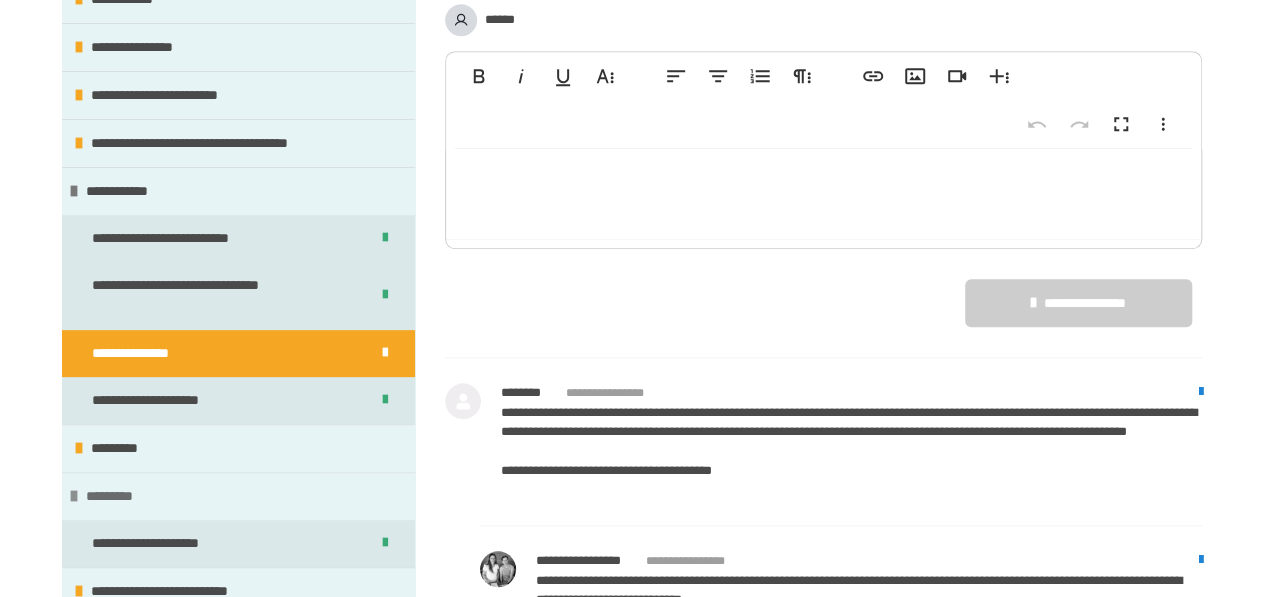 click on "*********" at bounding box center (117, 496) 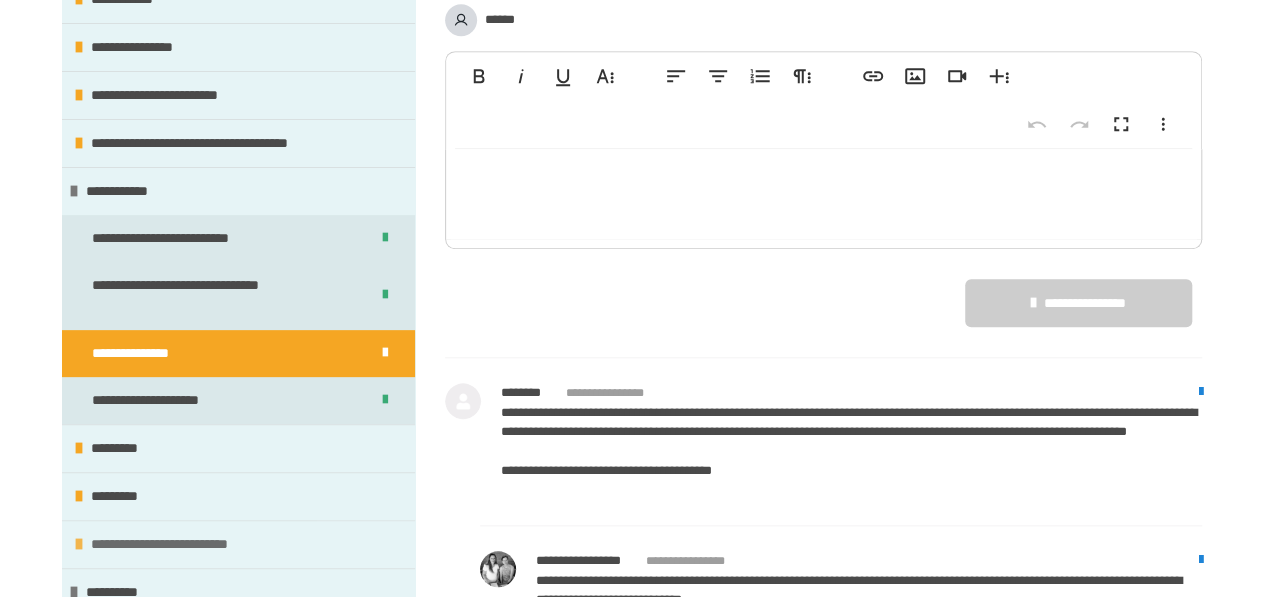 click on "**********" at bounding box center (182, 544) 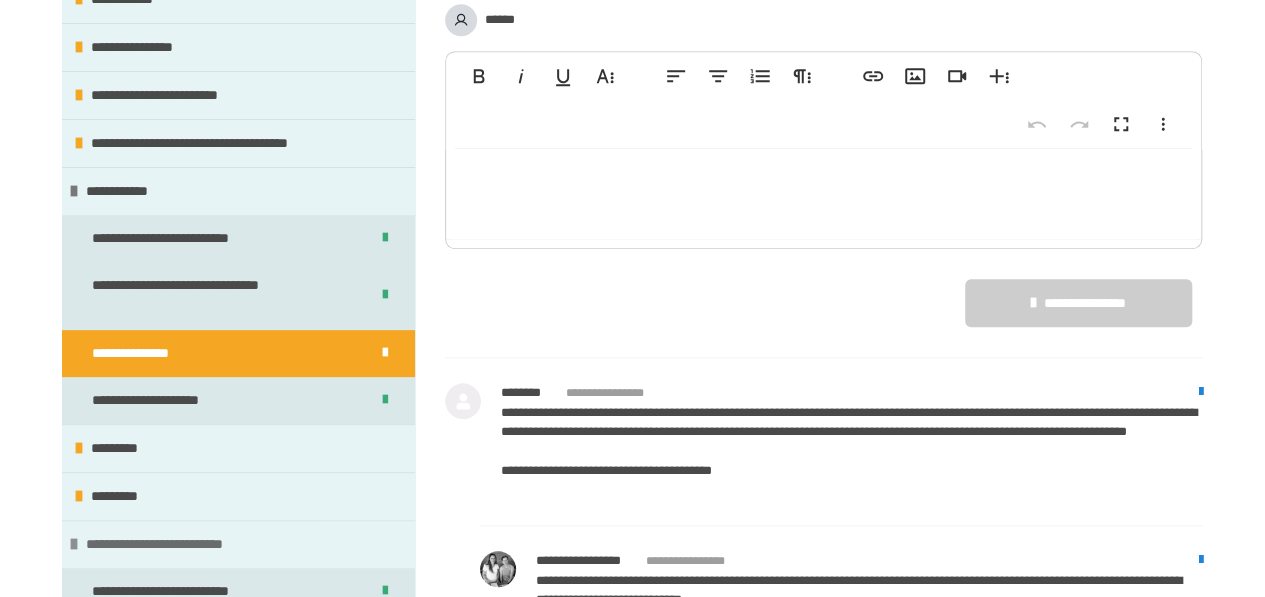 click on "**********" at bounding box center (177, 544) 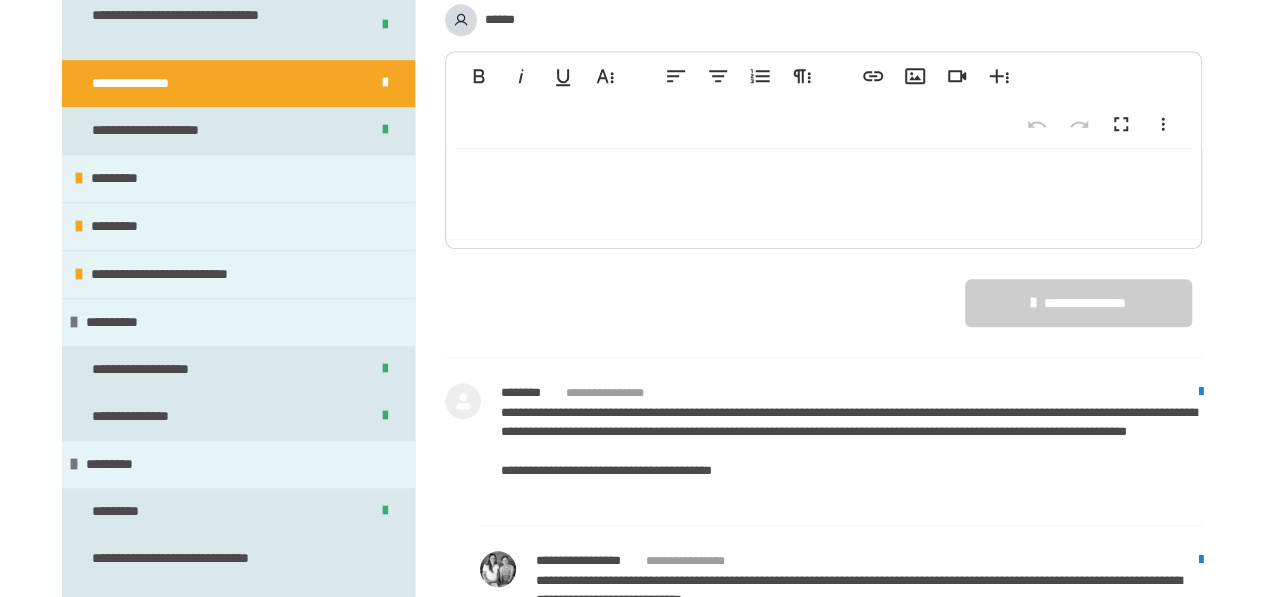 scroll, scrollTop: 518, scrollLeft: 0, axis: vertical 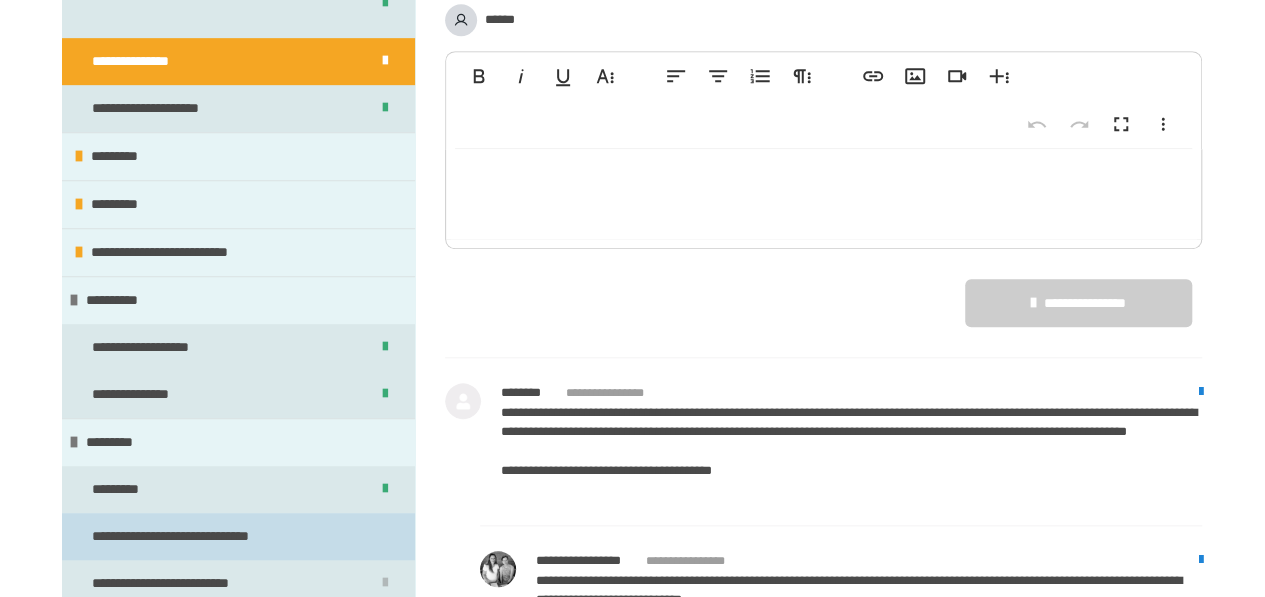click on "**********" at bounding box center [213, 536] 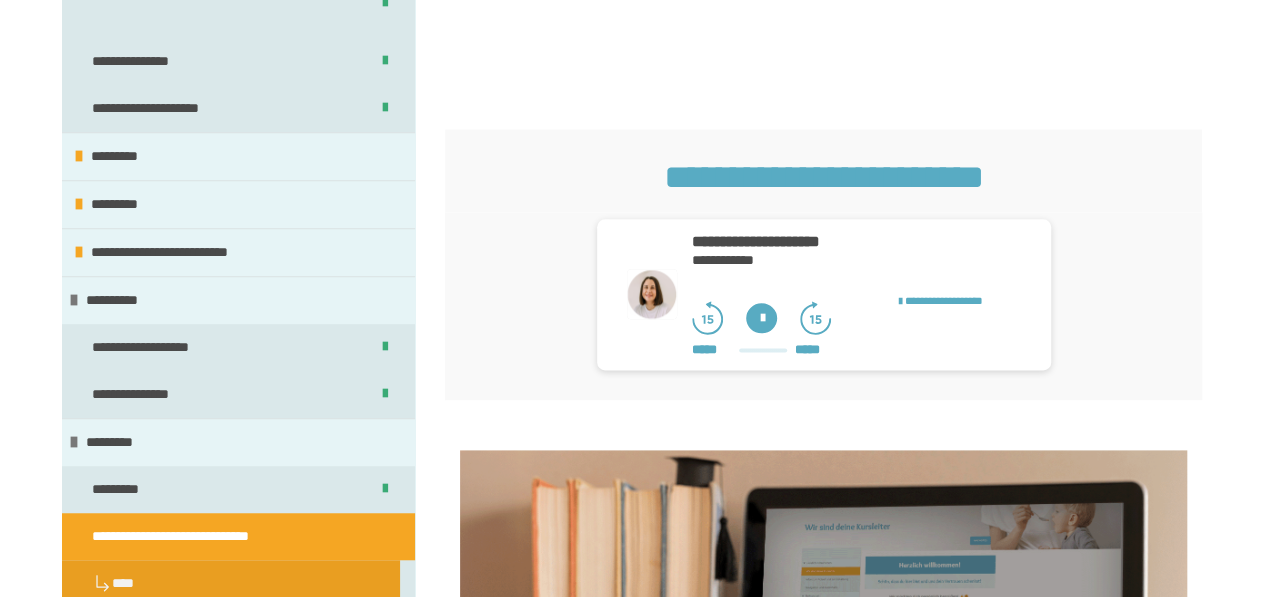 scroll, scrollTop: 1090, scrollLeft: 0, axis: vertical 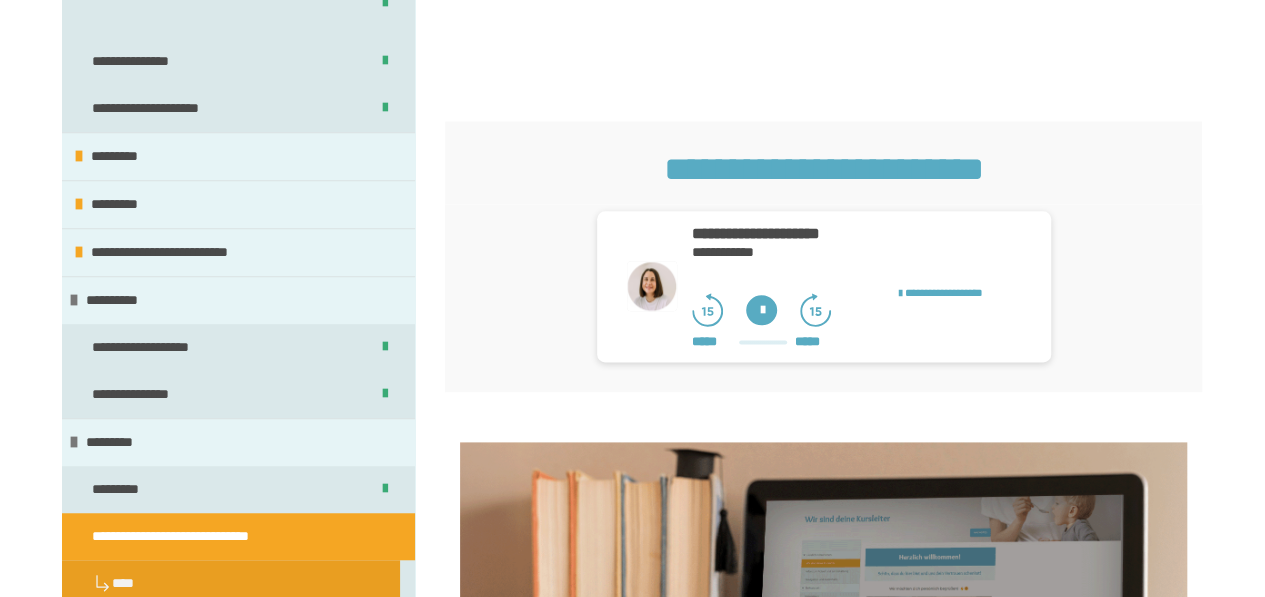 click at bounding box center [761, 310] 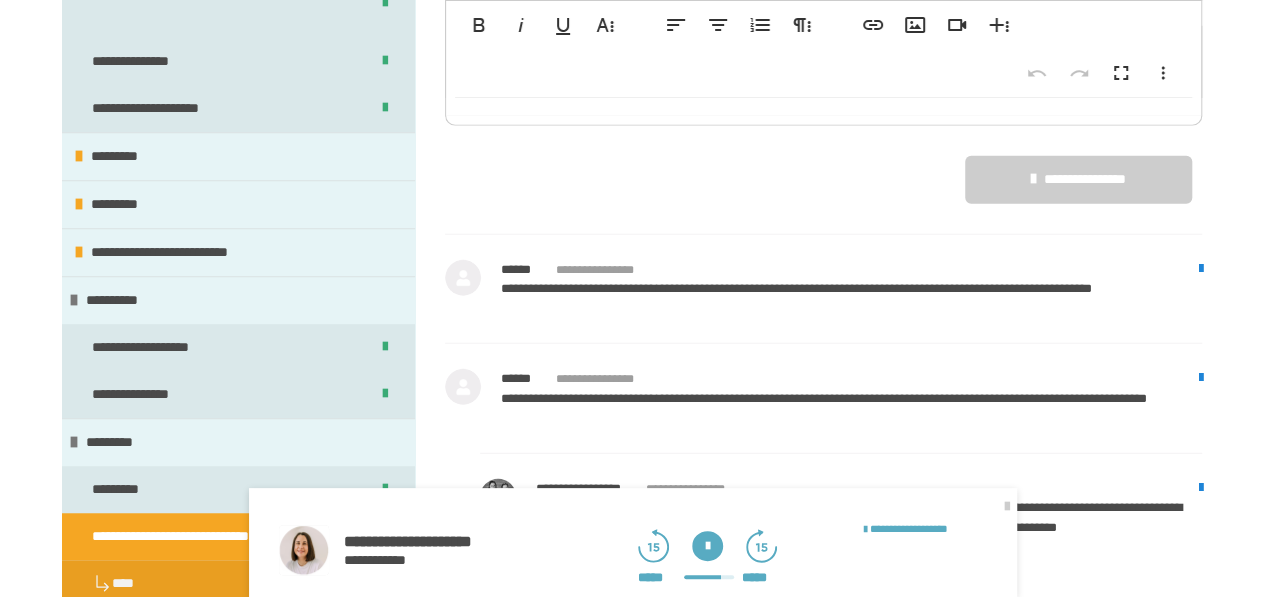 scroll, scrollTop: 2470, scrollLeft: 0, axis: vertical 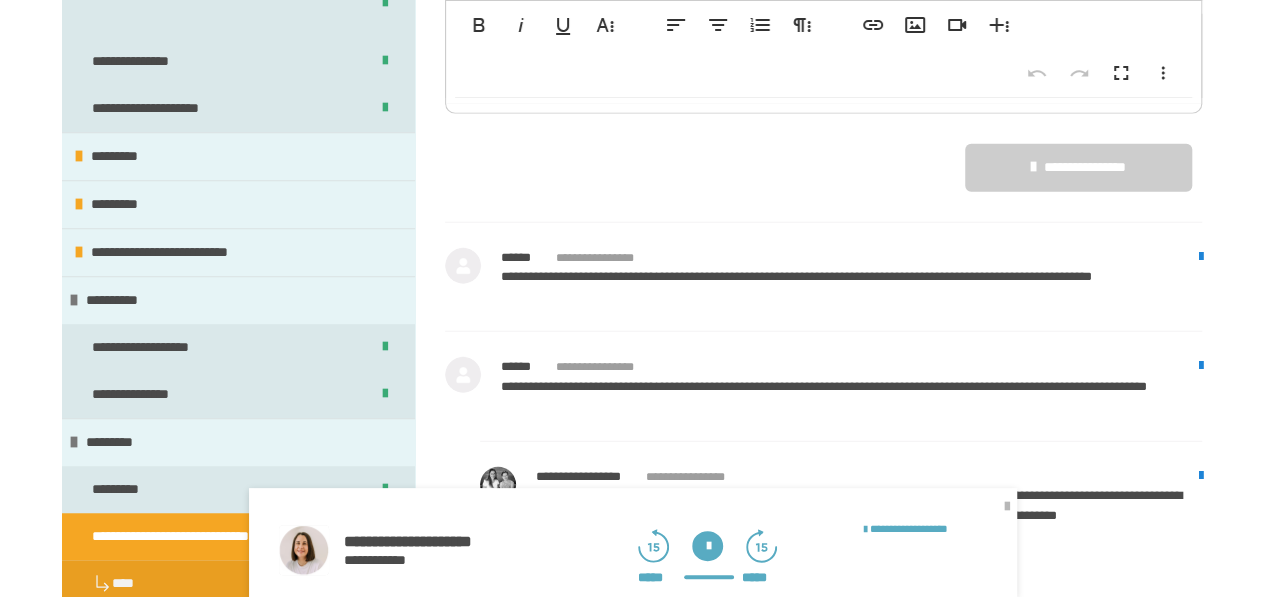 click at bounding box center [1007, 507] 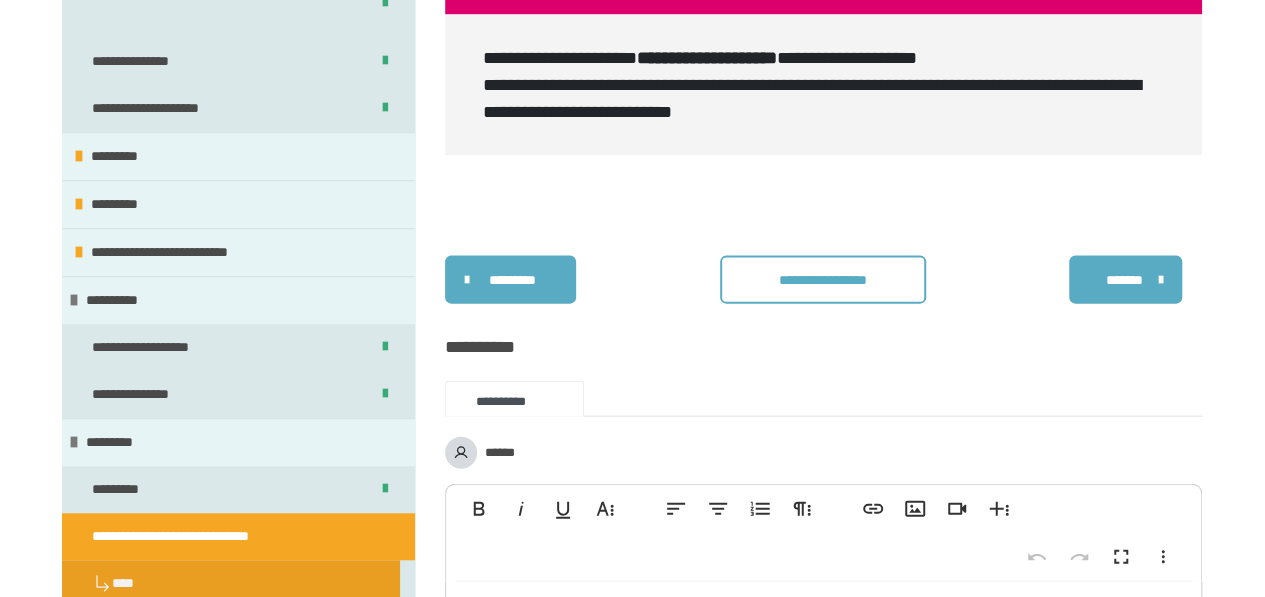 scroll, scrollTop: 2082, scrollLeft: 0, axis: vertical 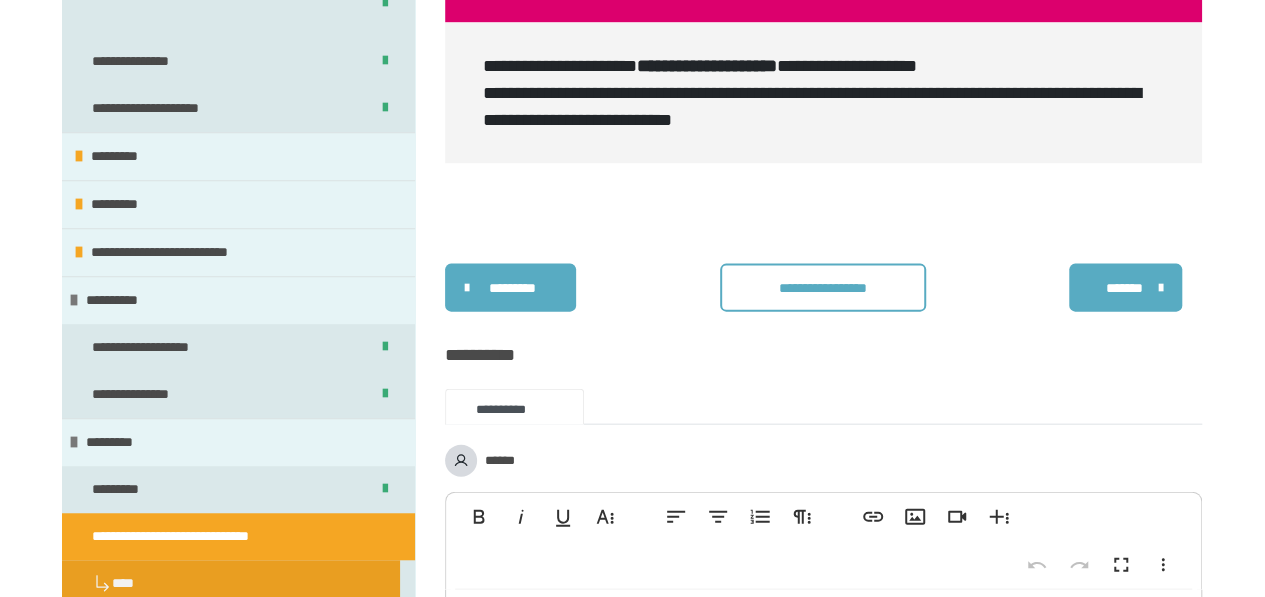 click on "**********" at bounding box center (822, 288) 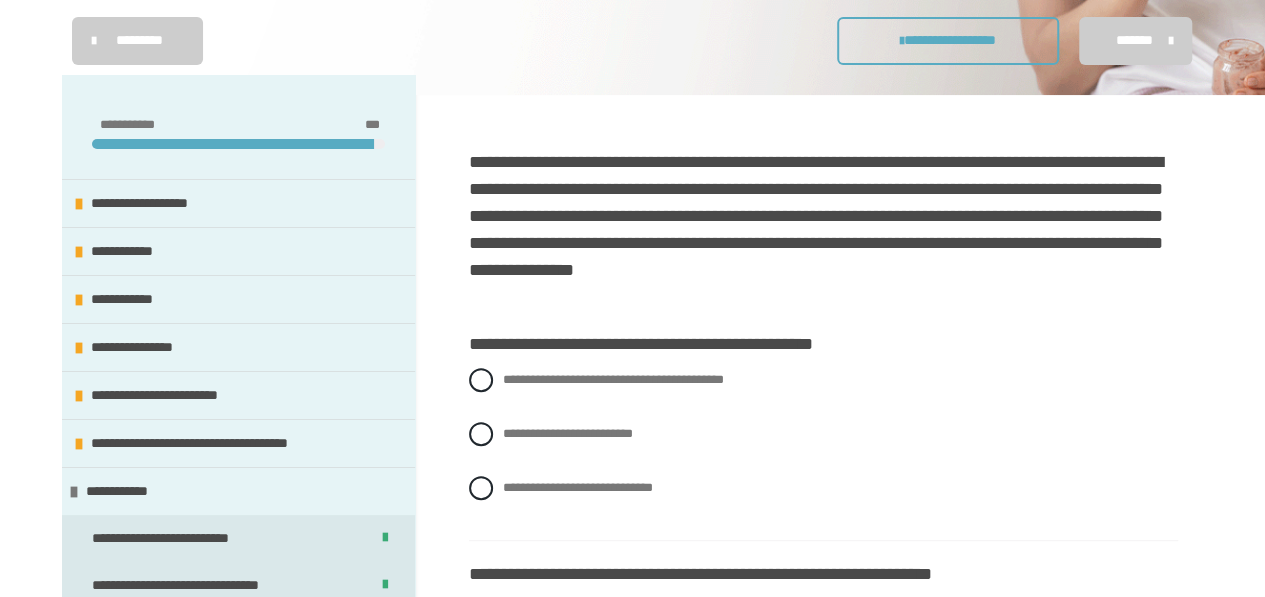 scroll, scrollTop: 224, scrollLeft: 0, axis: vertical 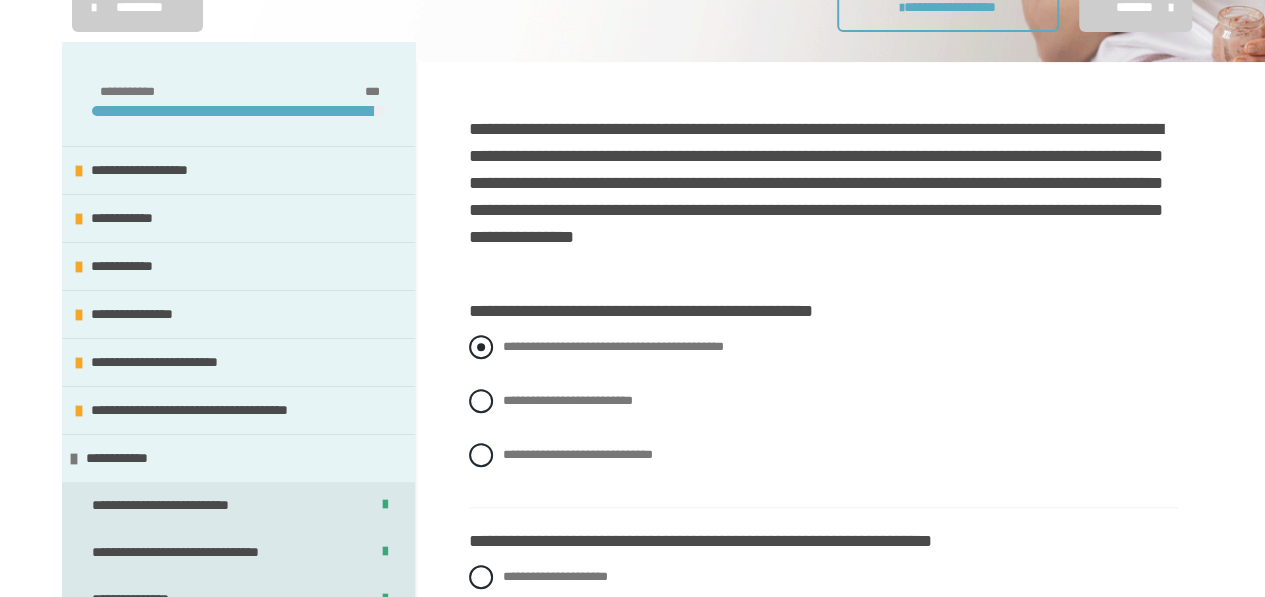 click on "**********" at bounding box center (823, 347) 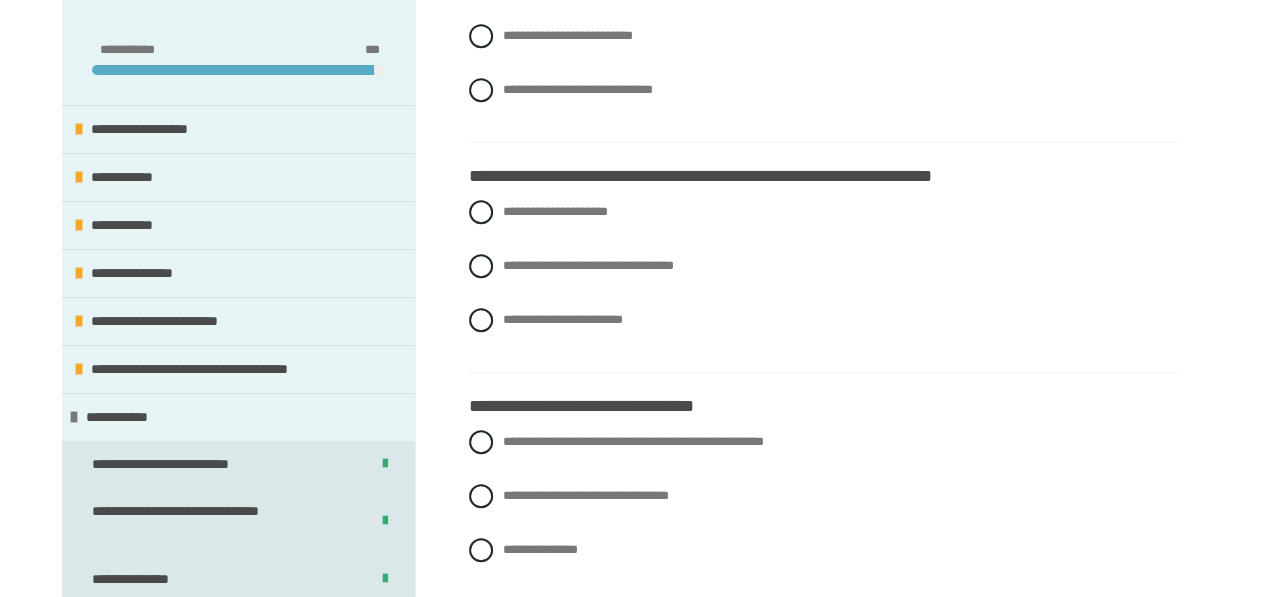 scroll, scrollTop: 594, scrollLeft: 0, axis: vertical 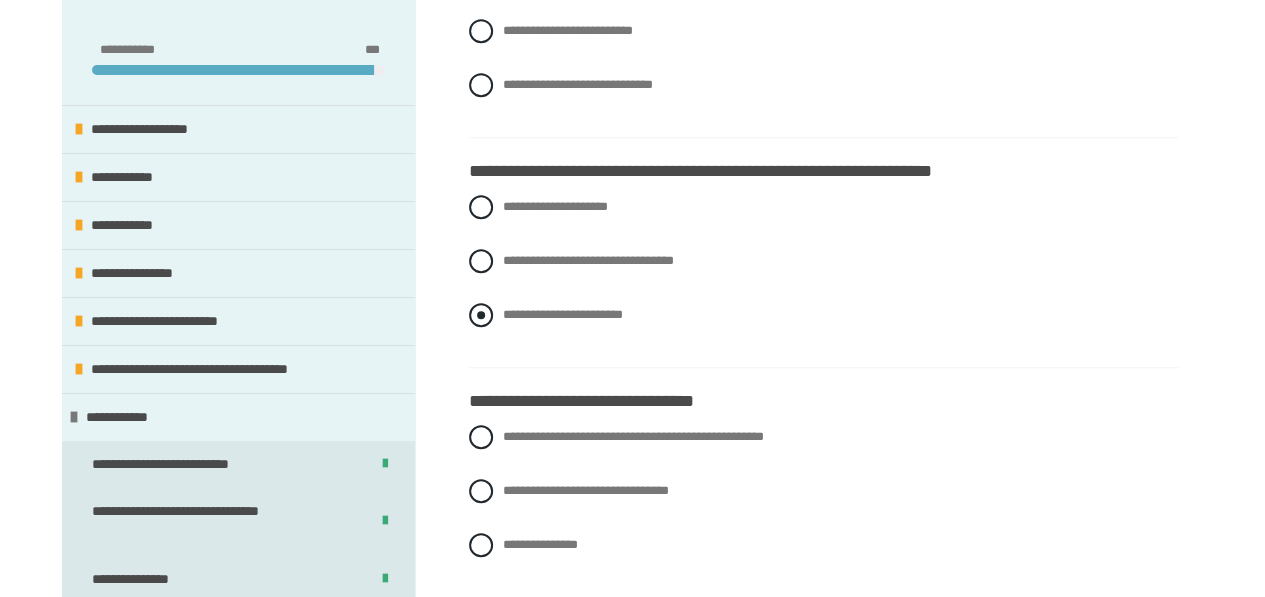 click at bounding box center [481, 315] 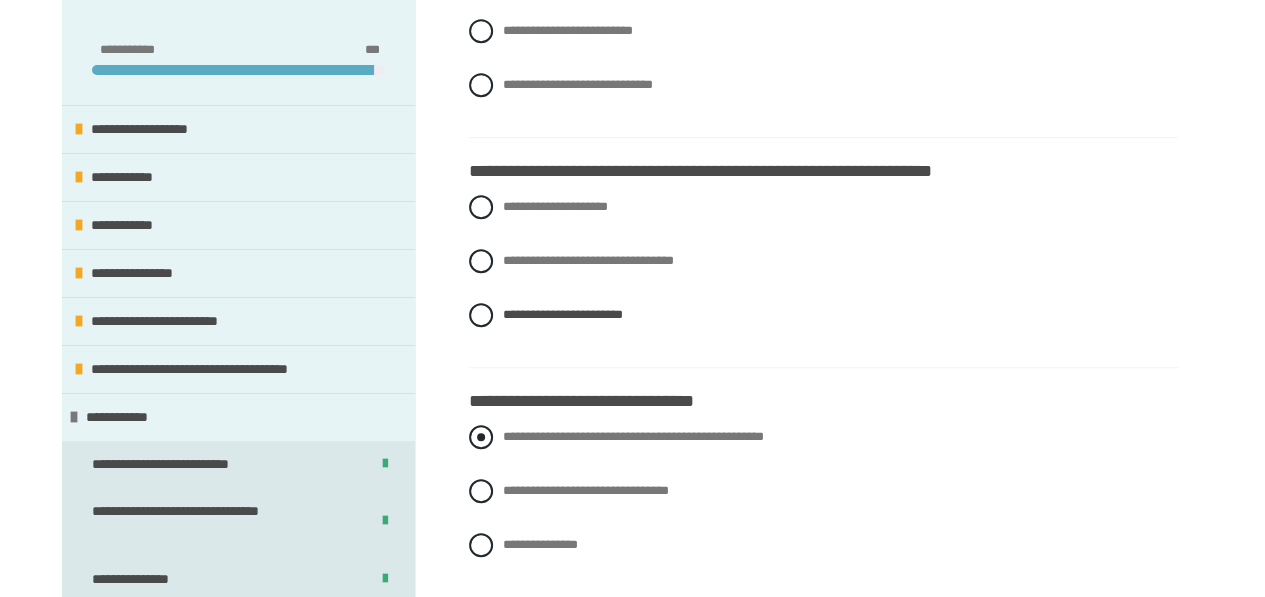 click at bounding box center (481, 437) 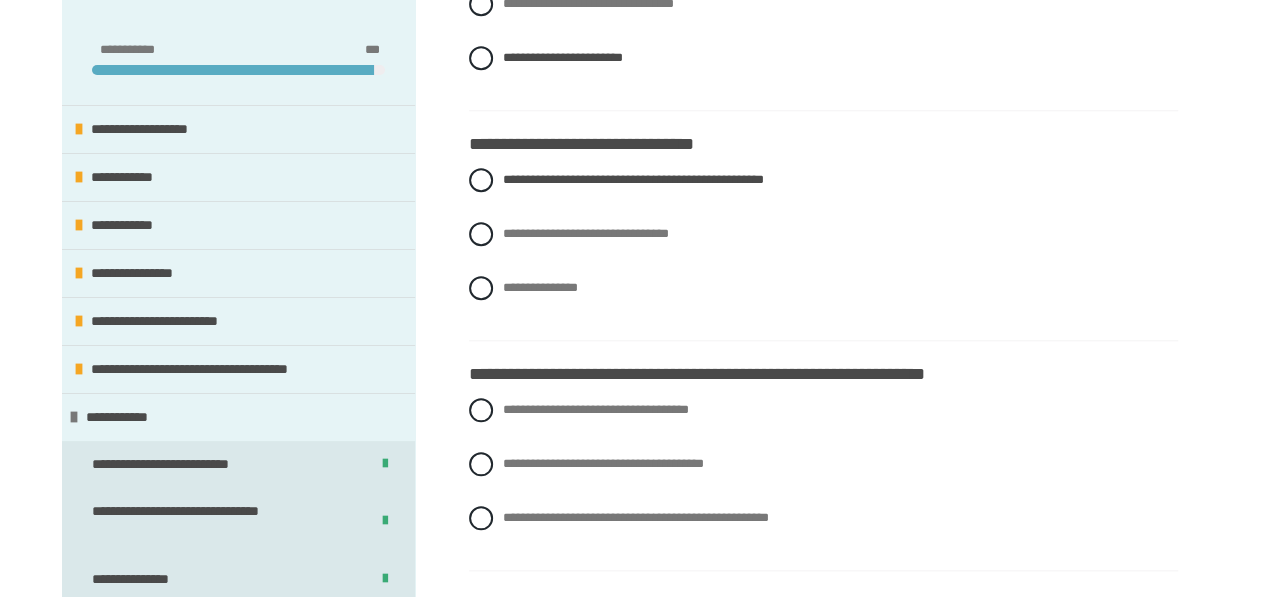 scroll, scrollTop: 872, scrollLeft: 0, axis: vertical 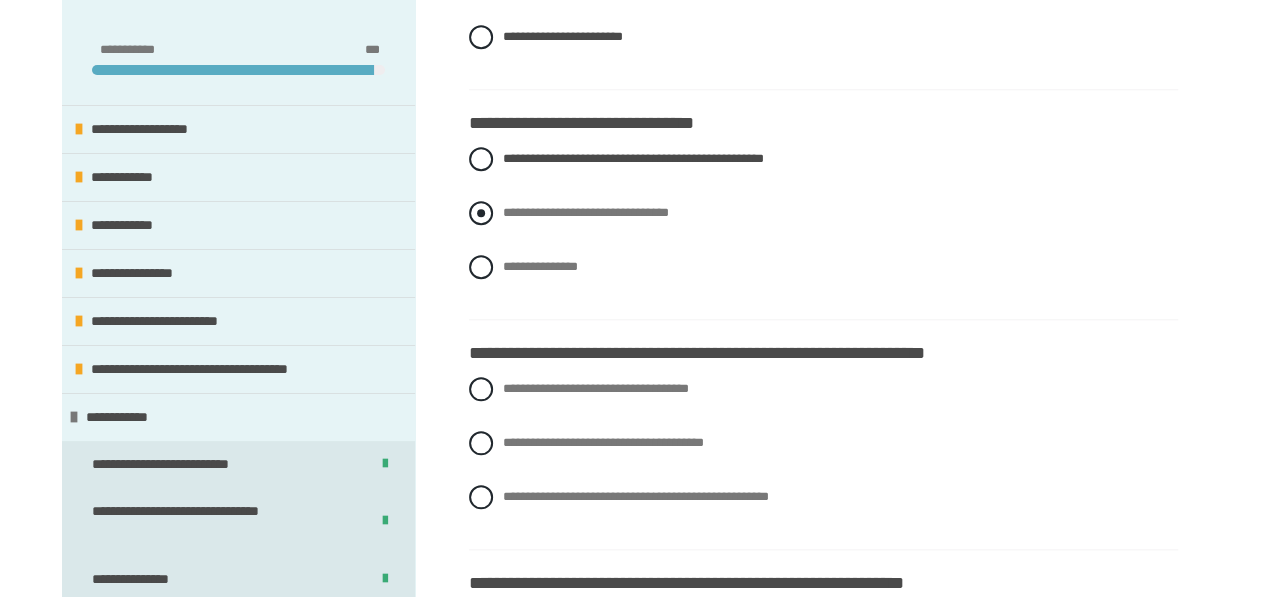 click at bounding box center (481, 213) 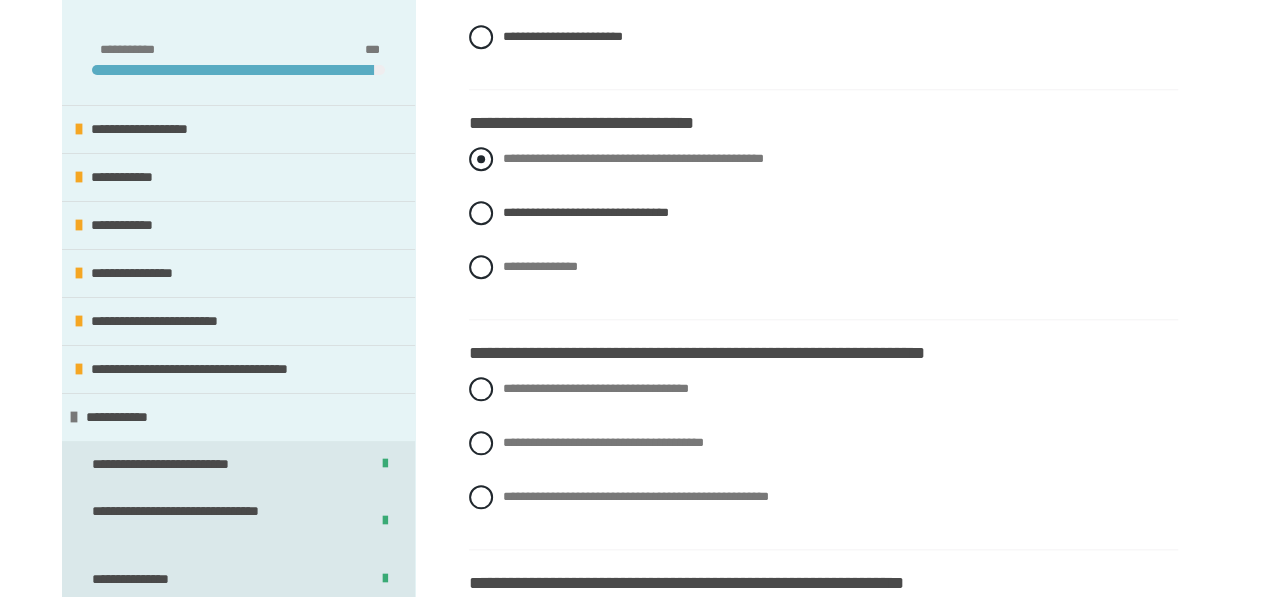 click at bounding box center [481, 159] 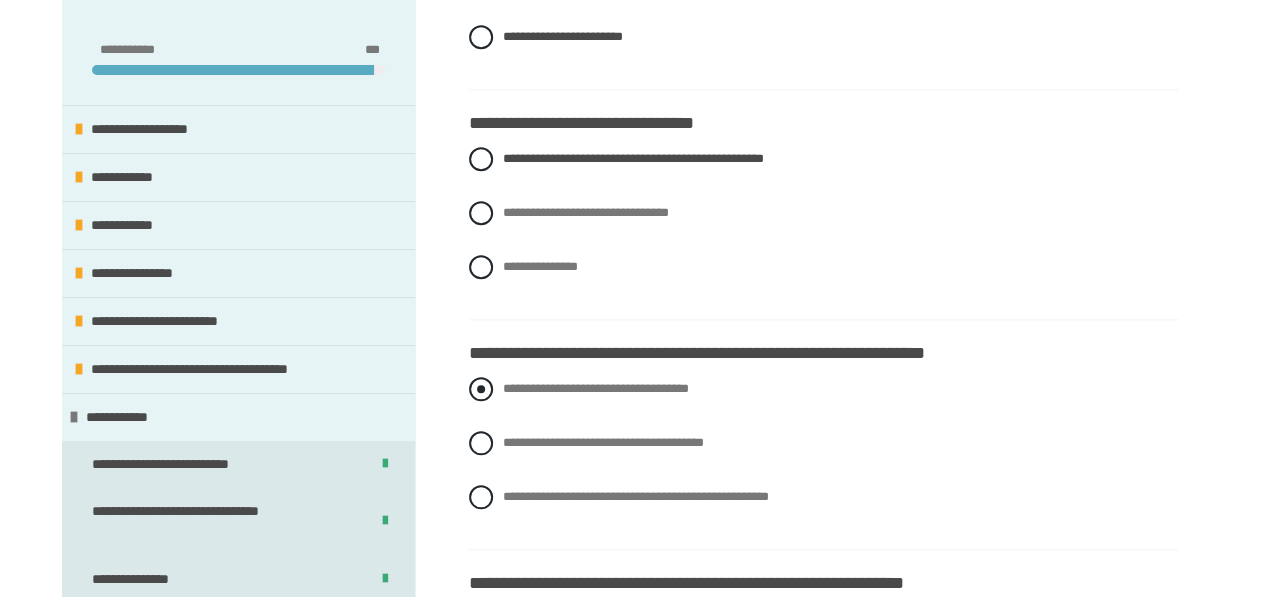 click at bounding box center (481, 389) 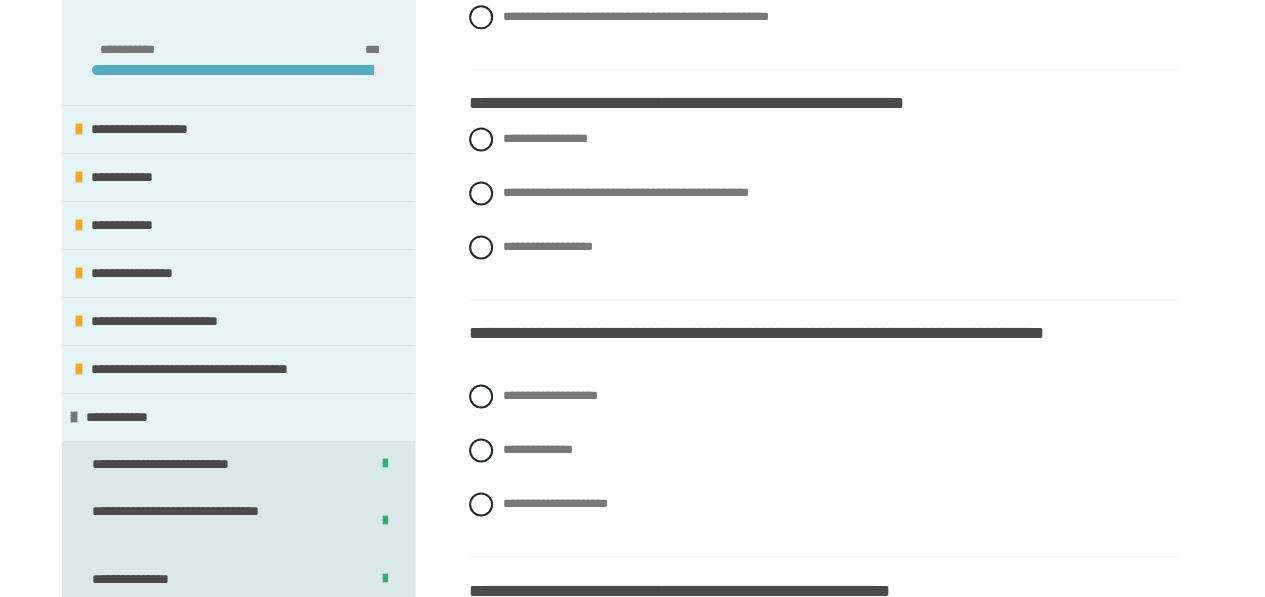 scroll, scrollTop: 1362, scrollLeft: 0, axis: vertical 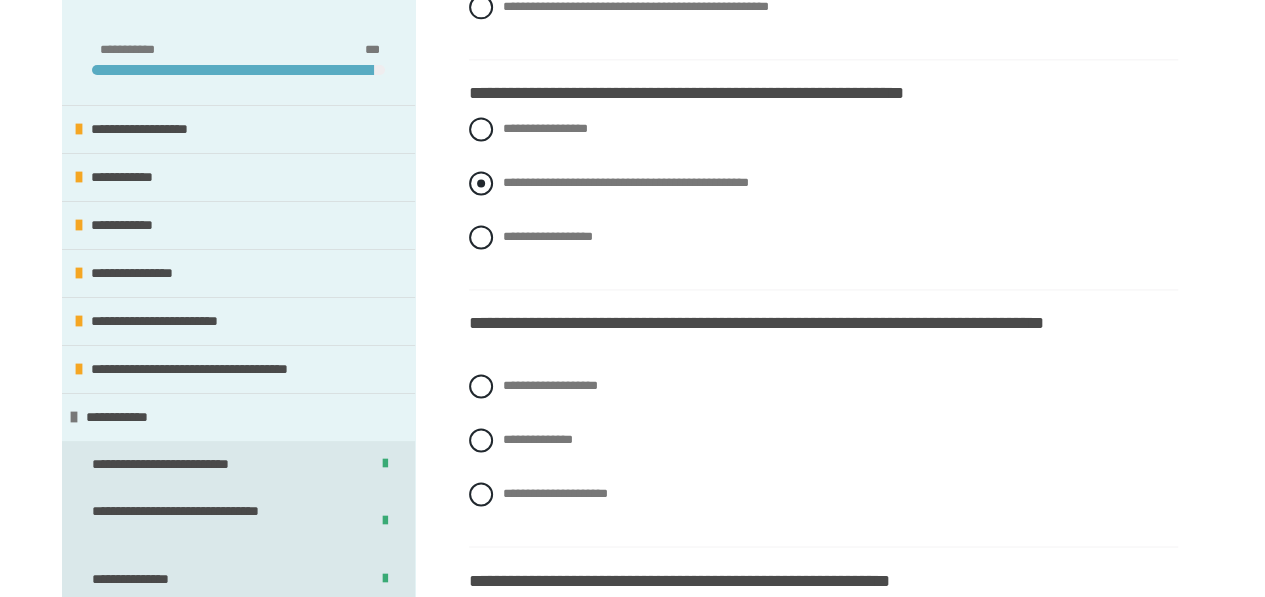 click on "**********" at bounding box center (823, 183) 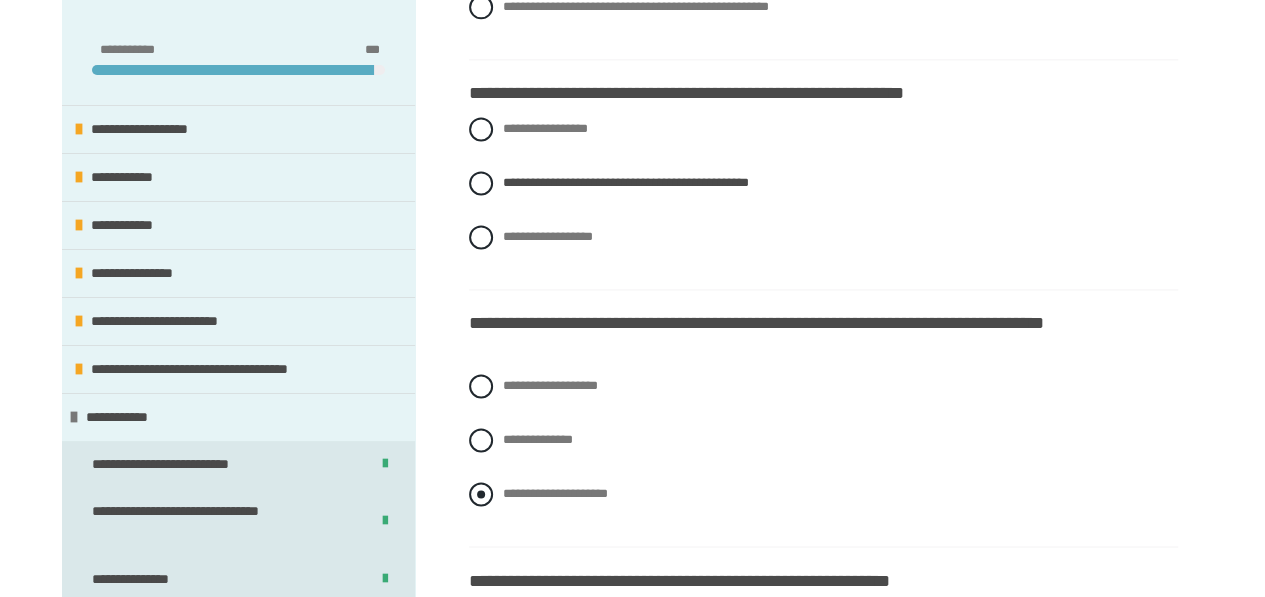 click at bounding box center [481, 494] 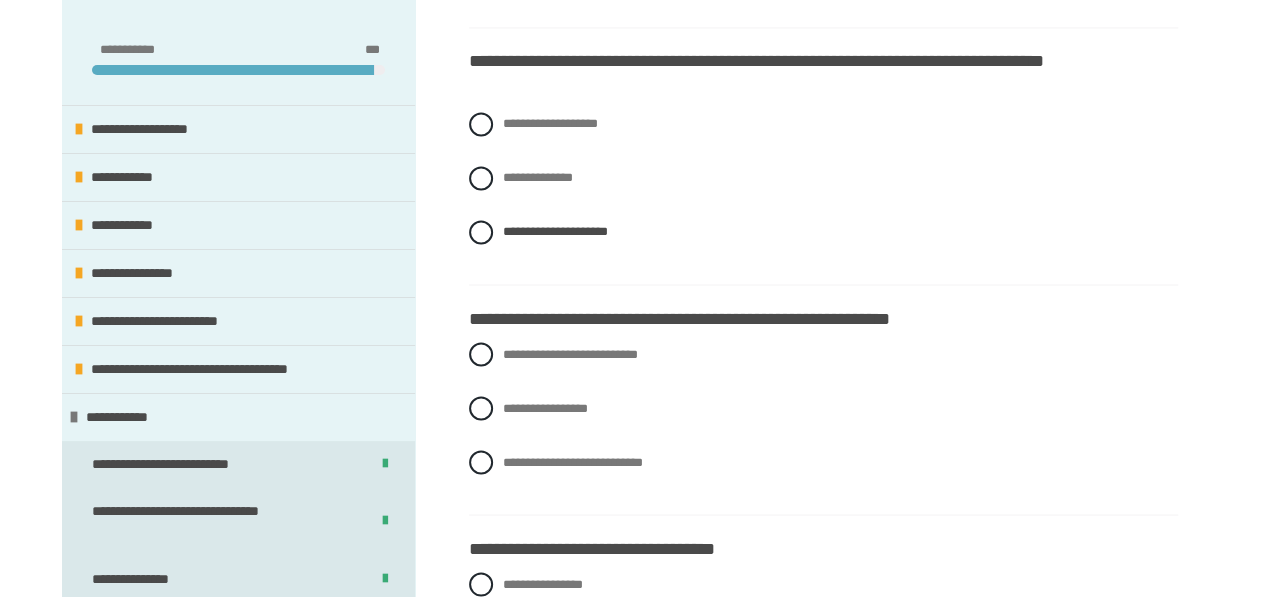 scroll, scrollTop: 1630, scrollLeft: 0, axis: vertical 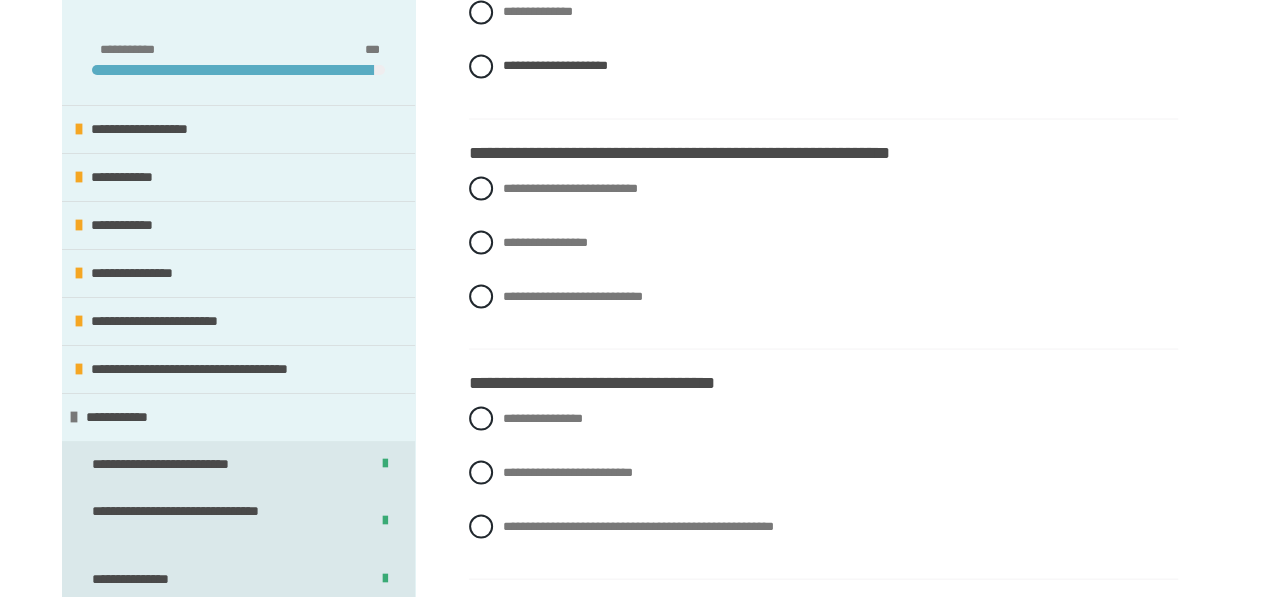 click on "**********" at bounding box center [823, 70] 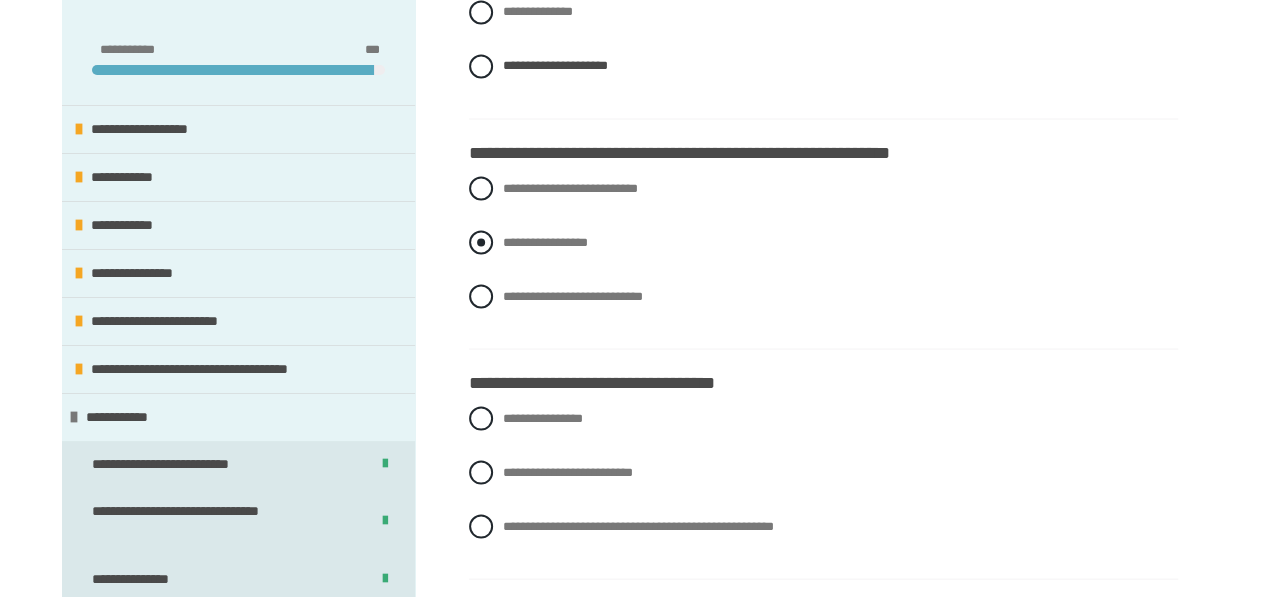 click at bounding box center (481, 242) 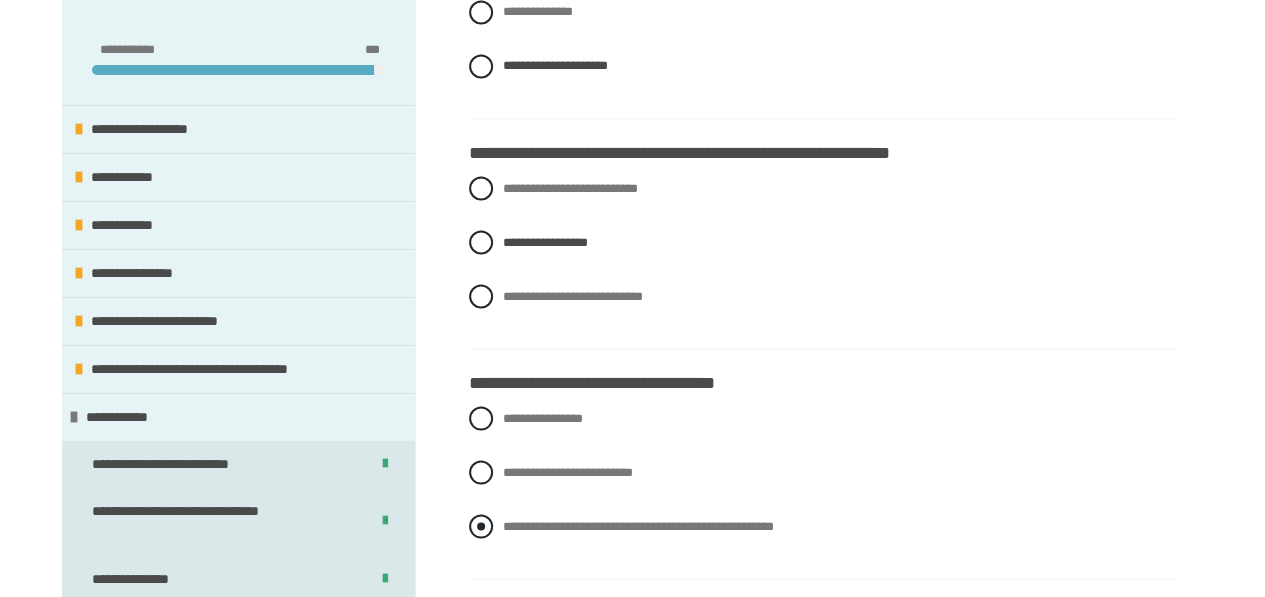 click on "**********" at bounding box center (823, 526) 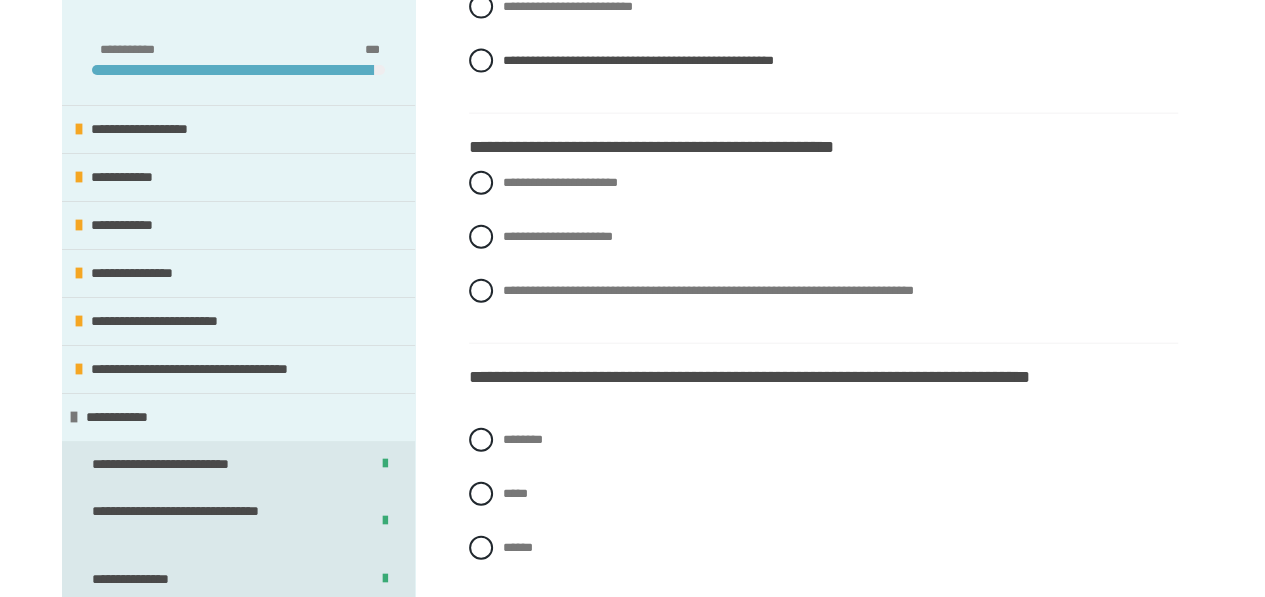 scroll, scrollTop: 2260, scrollLeft: 0, axis: vertical 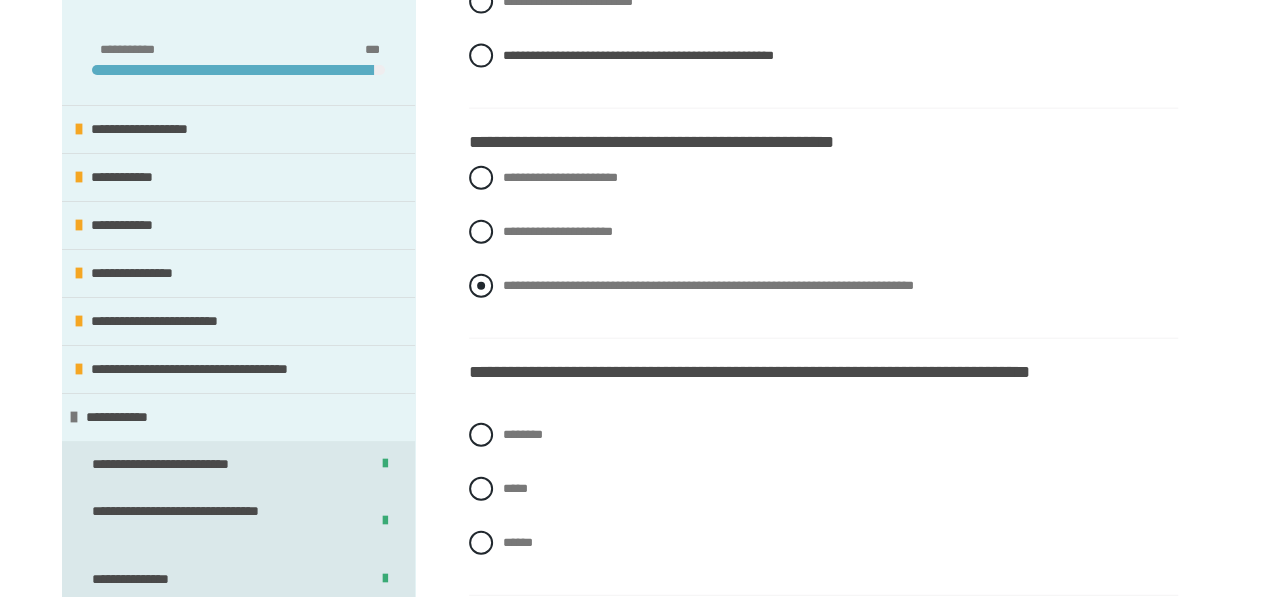 click at bounding box center [481, 286] 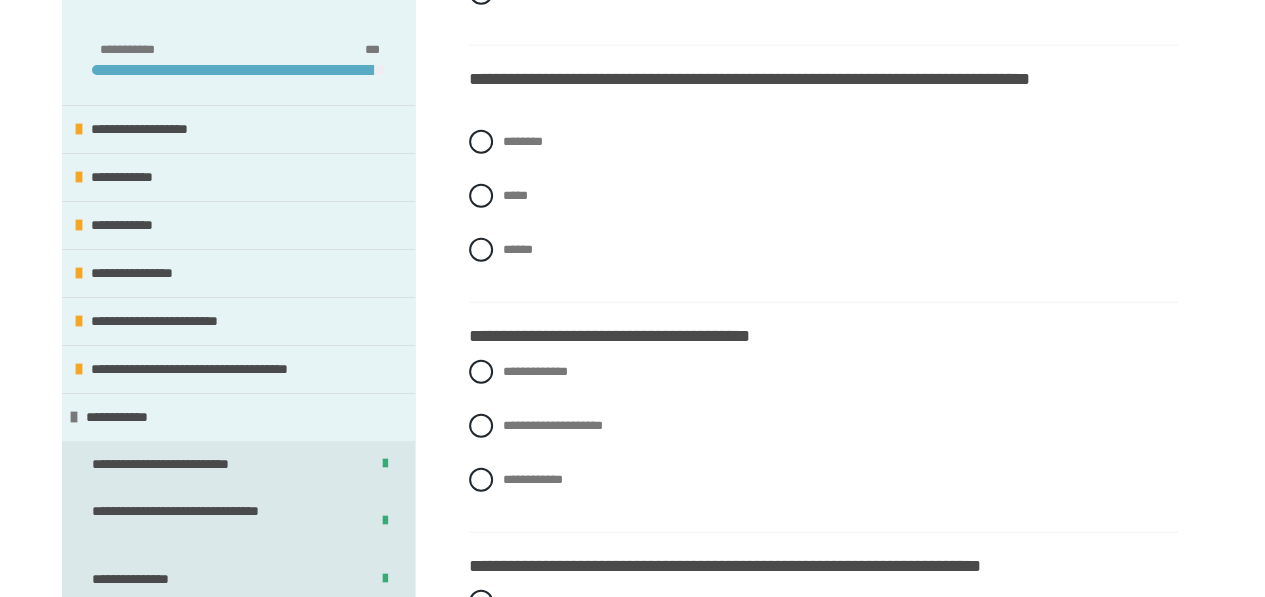scroll, scrollTop: 2558, scrollLeft: 0, axis: vertical 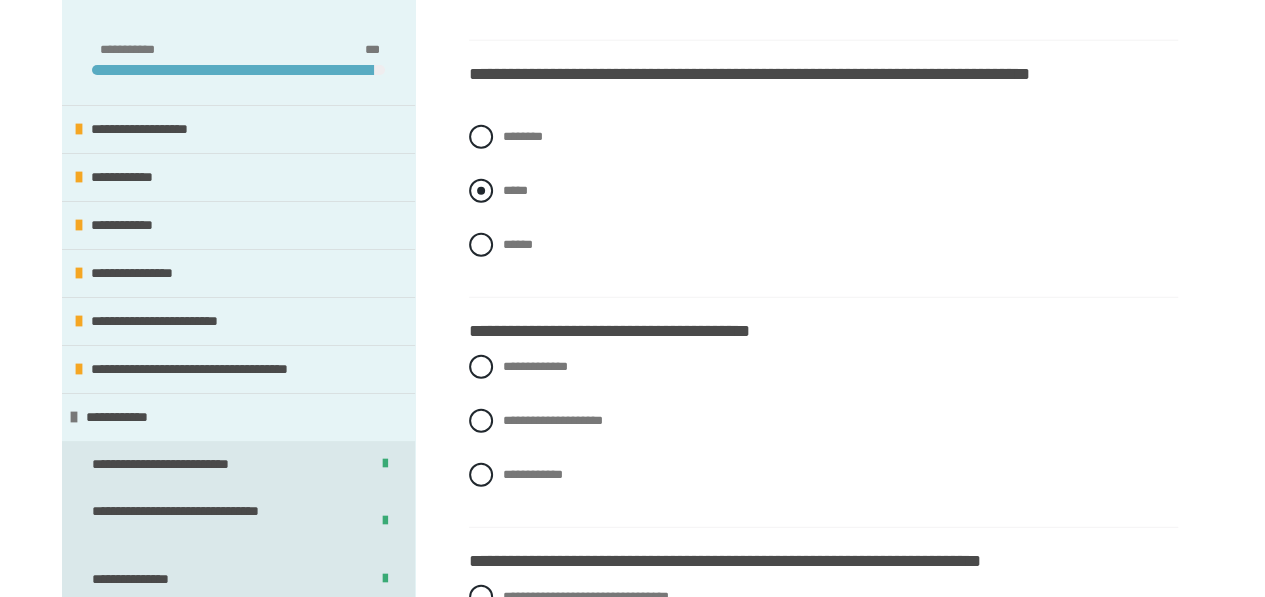 click at bounding box center [481, 191] 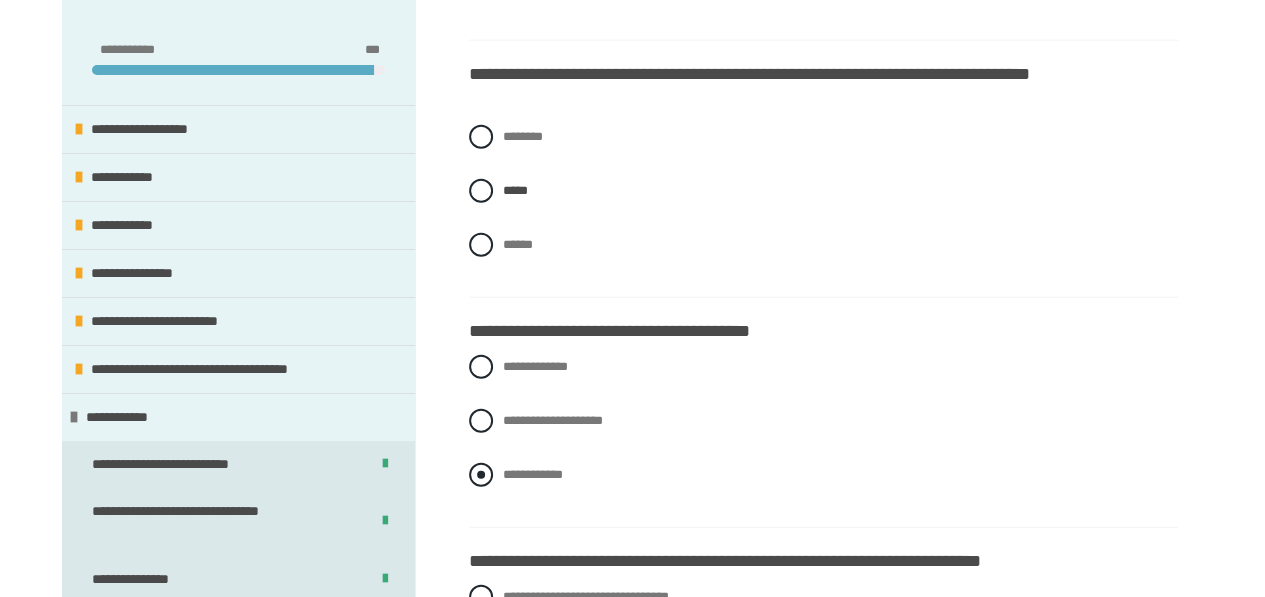 click on "**********" at bounding box center [823, 475] 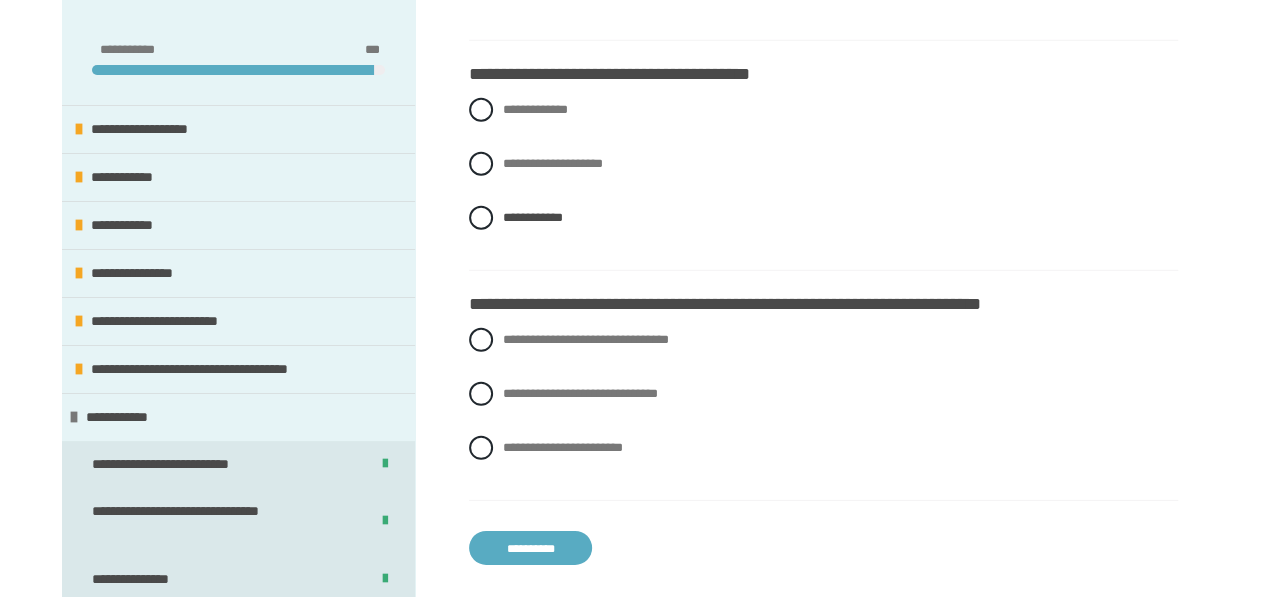 scroll, scrollTop: 2820, scrollLeft: 0, axis: vertical 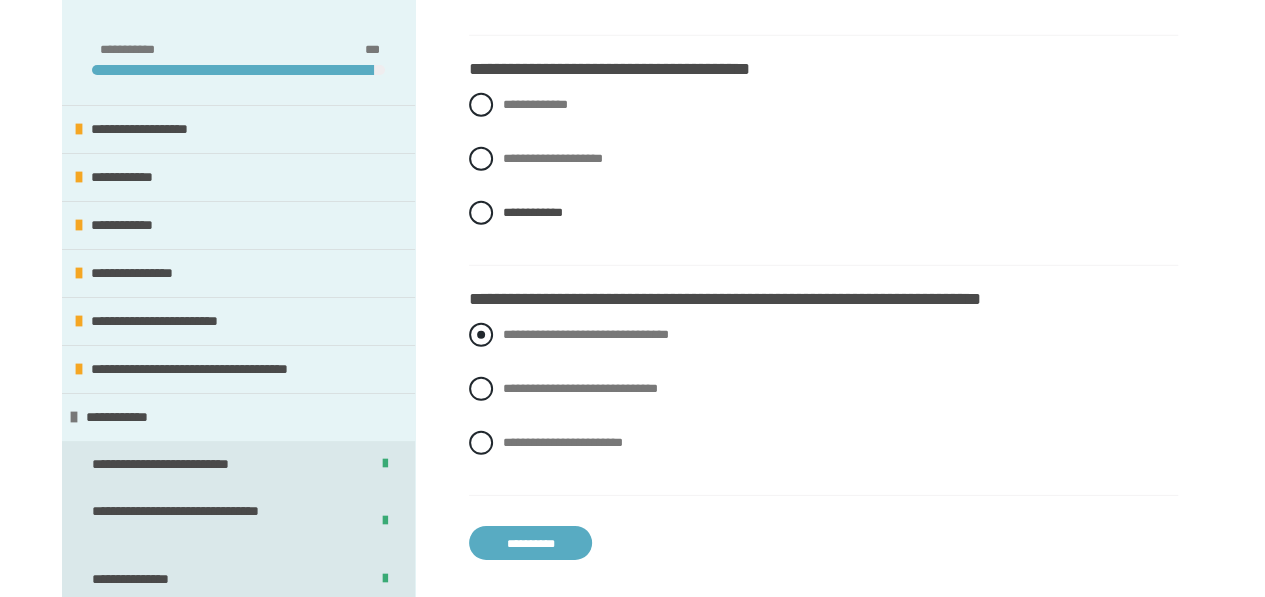 click at bounding box center [481, 335] 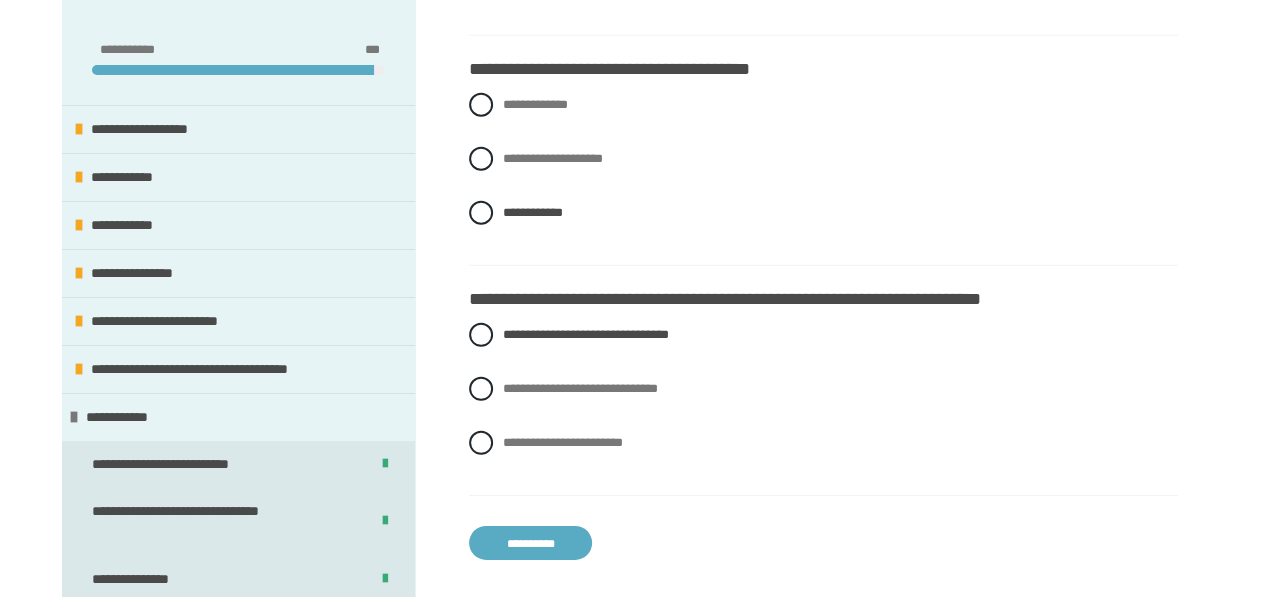click on "**********" at bounding box center (530, 543) 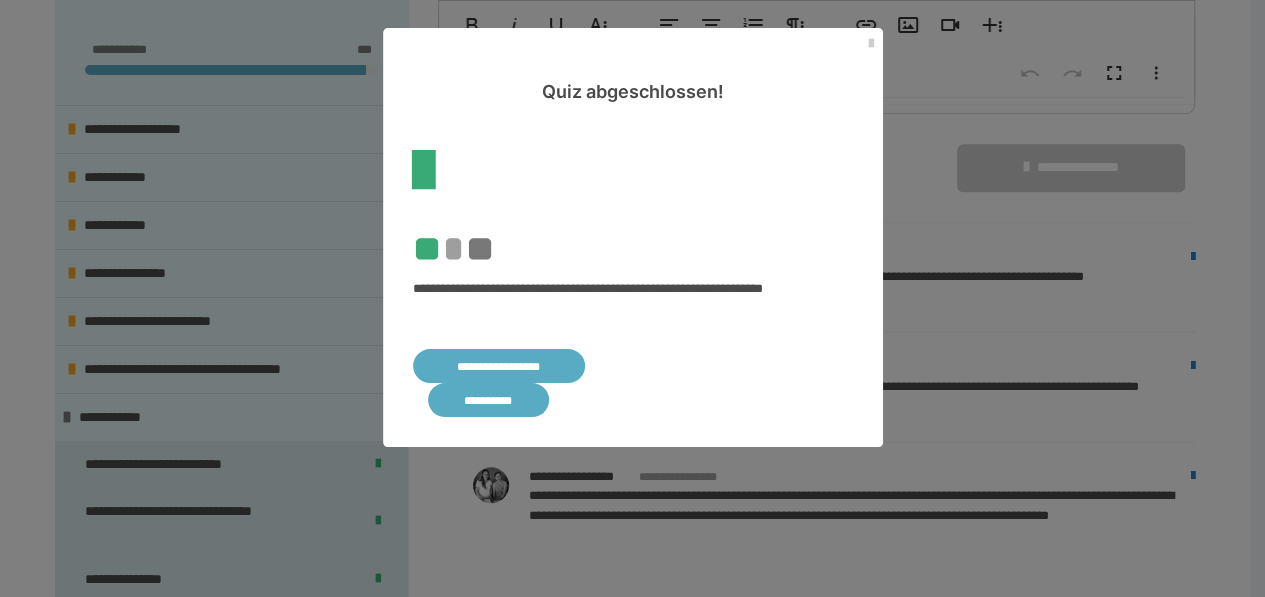 scroll, scrollTop: 2908, scrollLeft: 0, axis: vertical 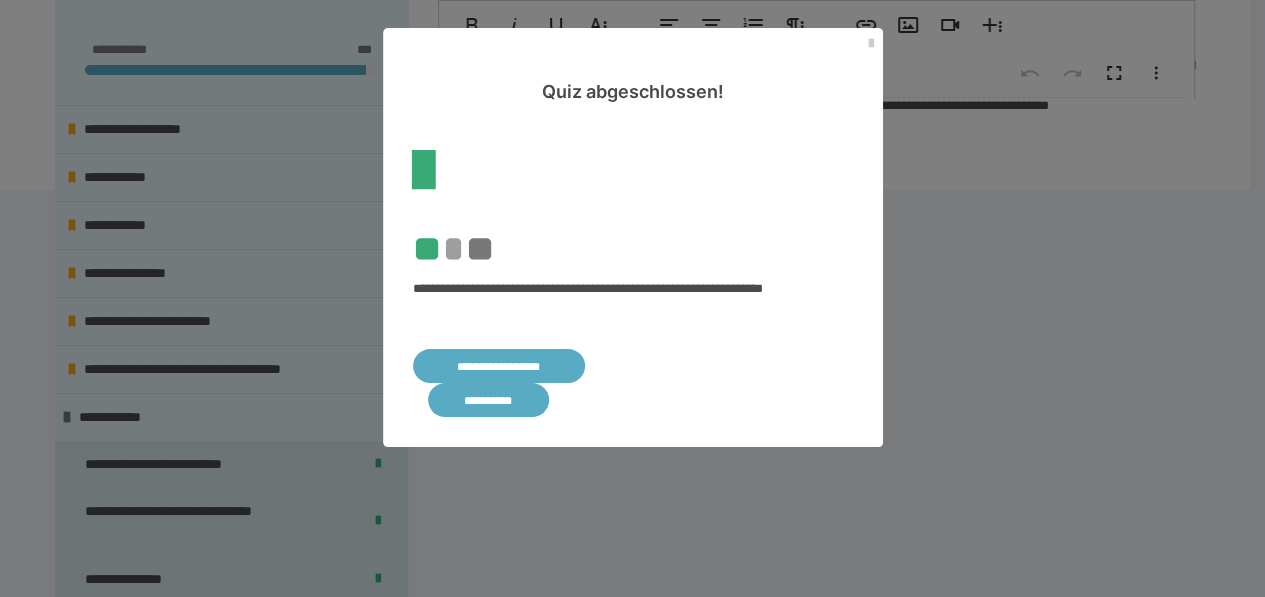 click on "**********" at bounding box center [488, 400] 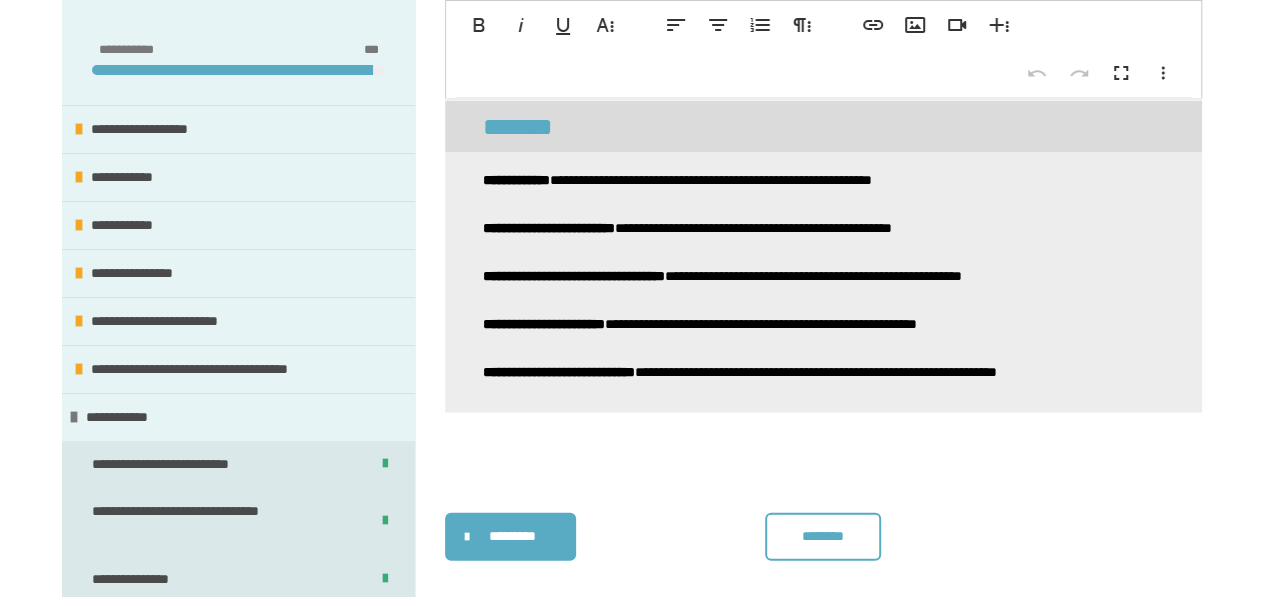 scroll, scrollTop: 3558, scrollLeft: 0, axis: vertical 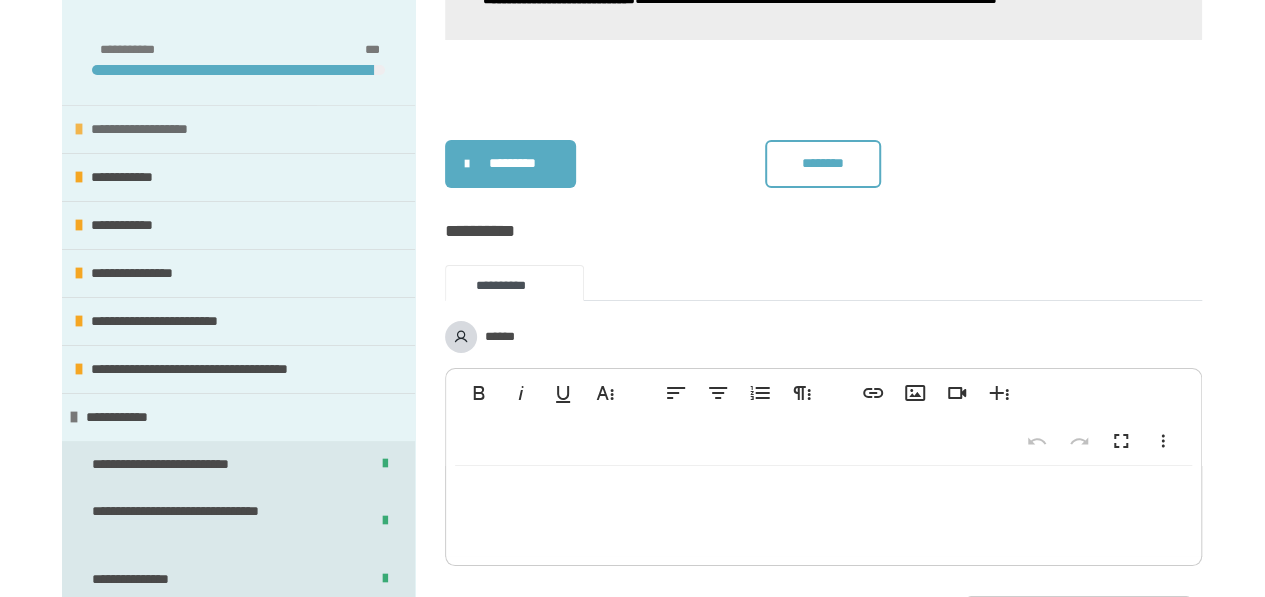 click on "**********" at bounding box center [165, 129] 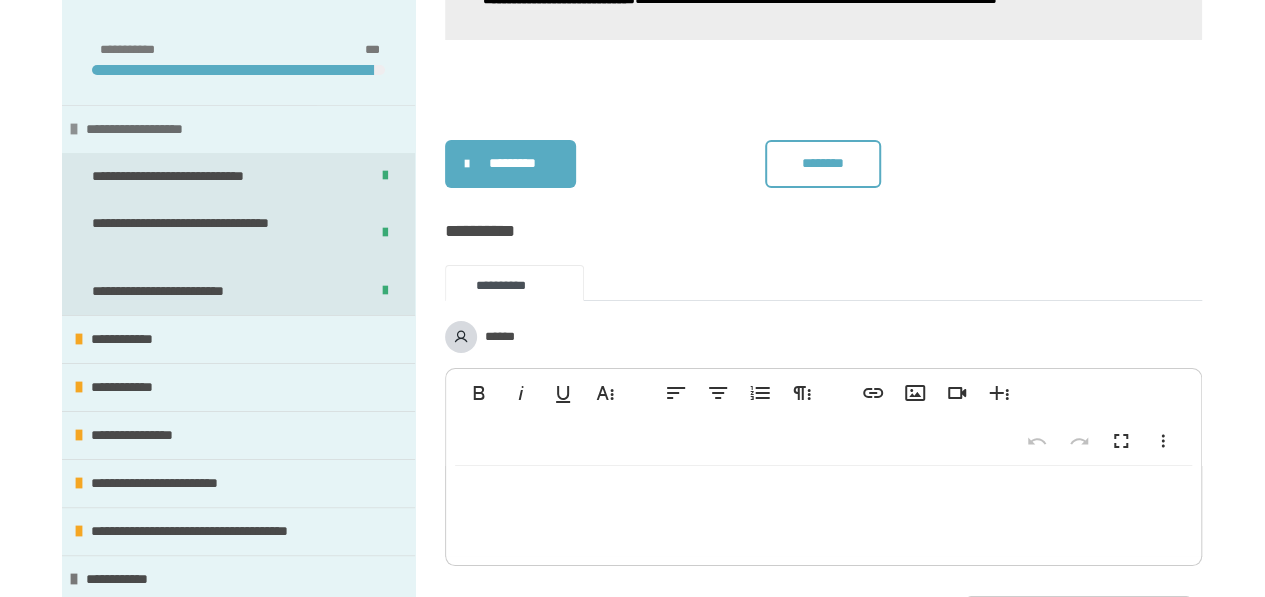 click on "**********" at bounding box center [160, 129] 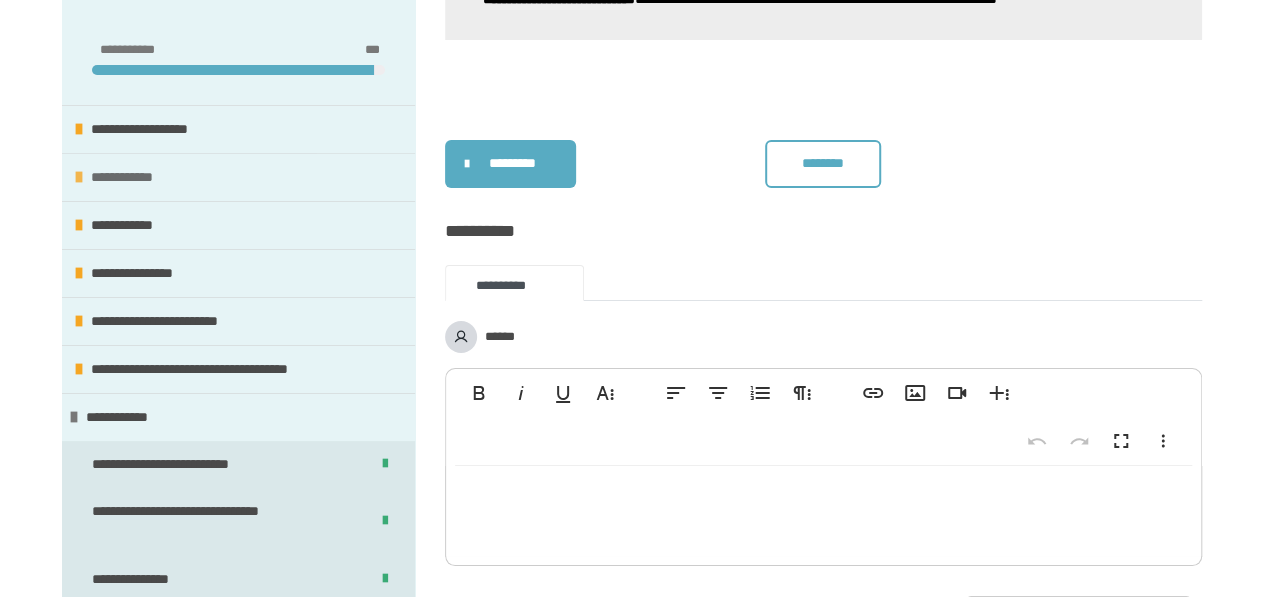 click on "**********" at bounding box center [133, 177] 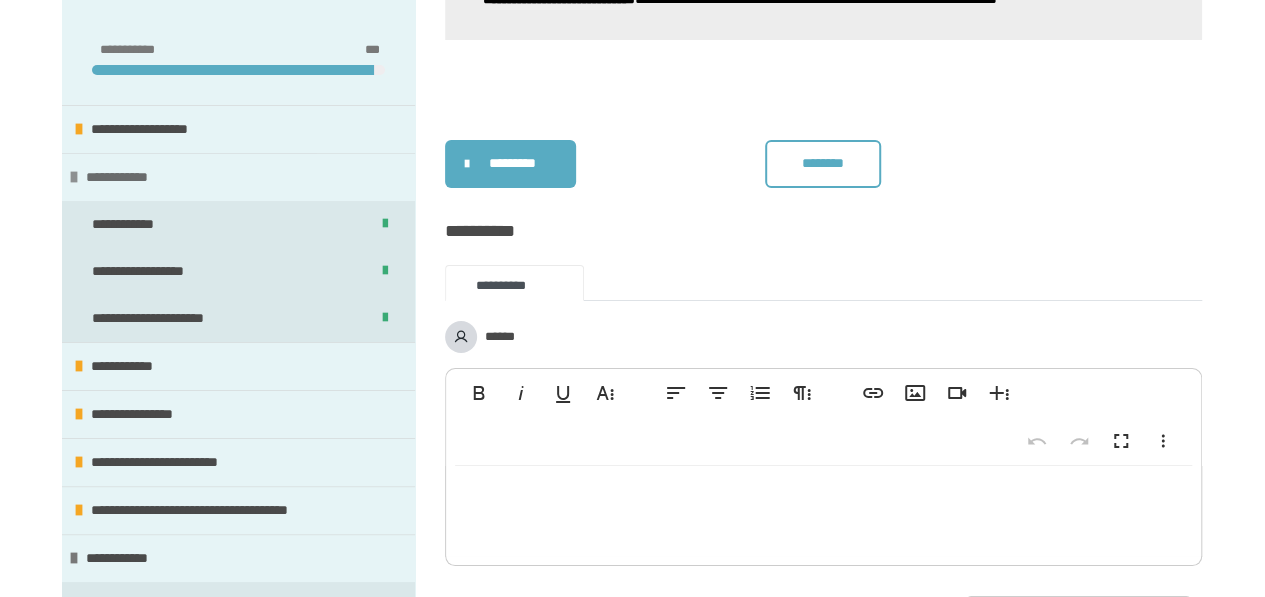 click on "**********" at bounding box center [128, 177] 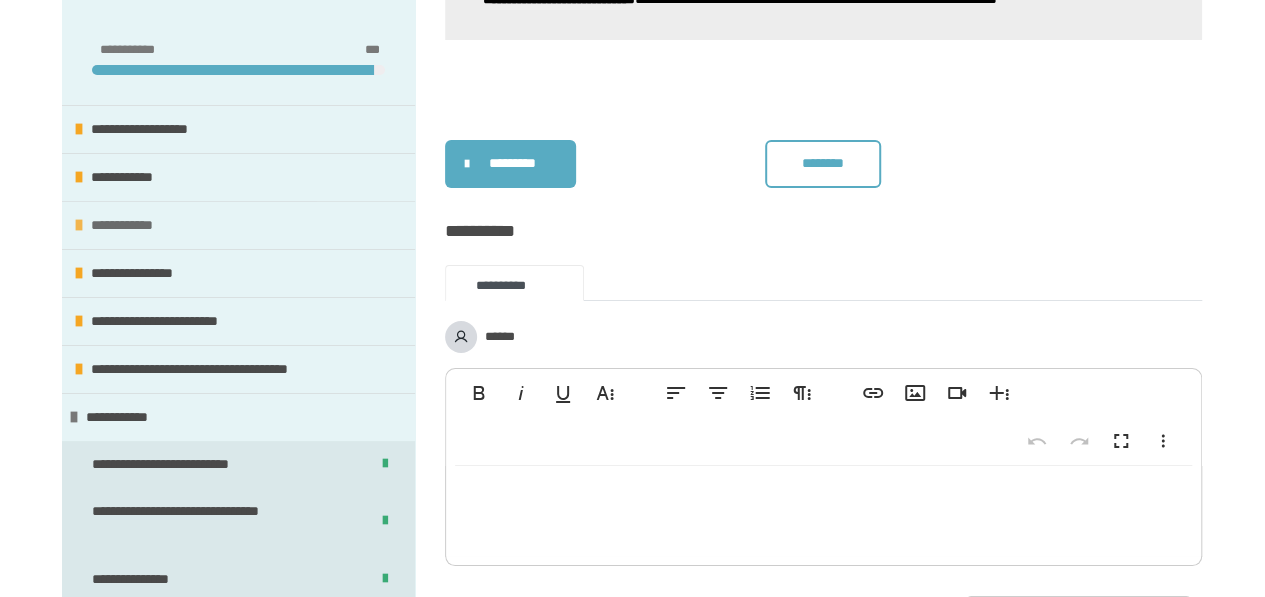 click at bounding box center (79, 225) 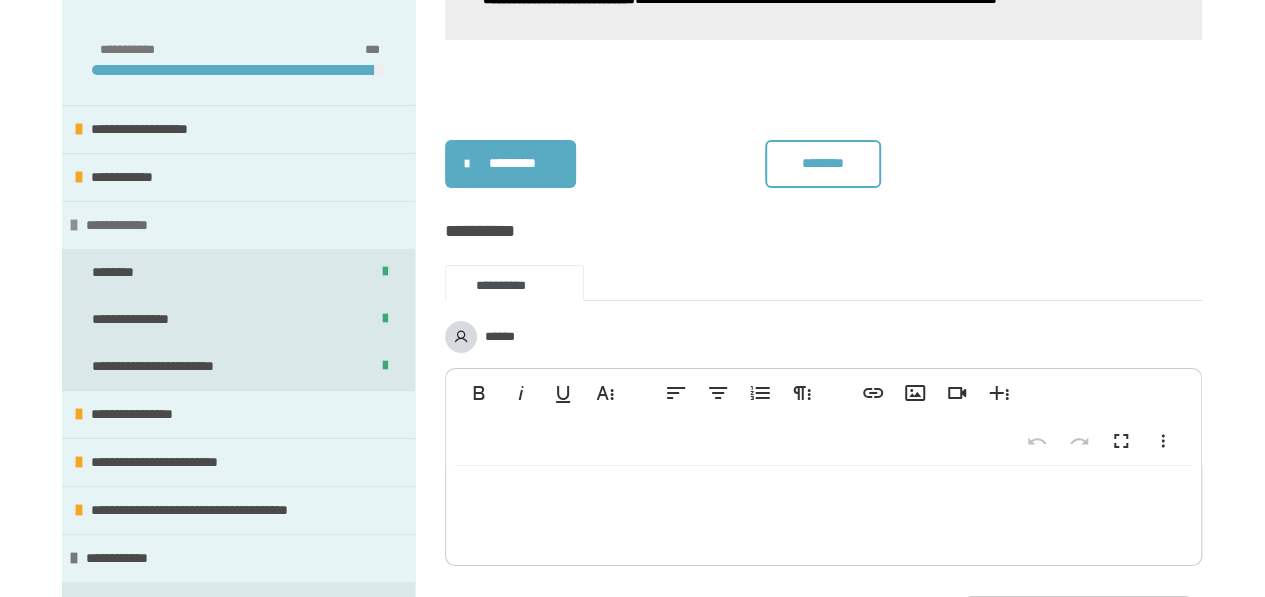 click at bounding box center [74, 225] 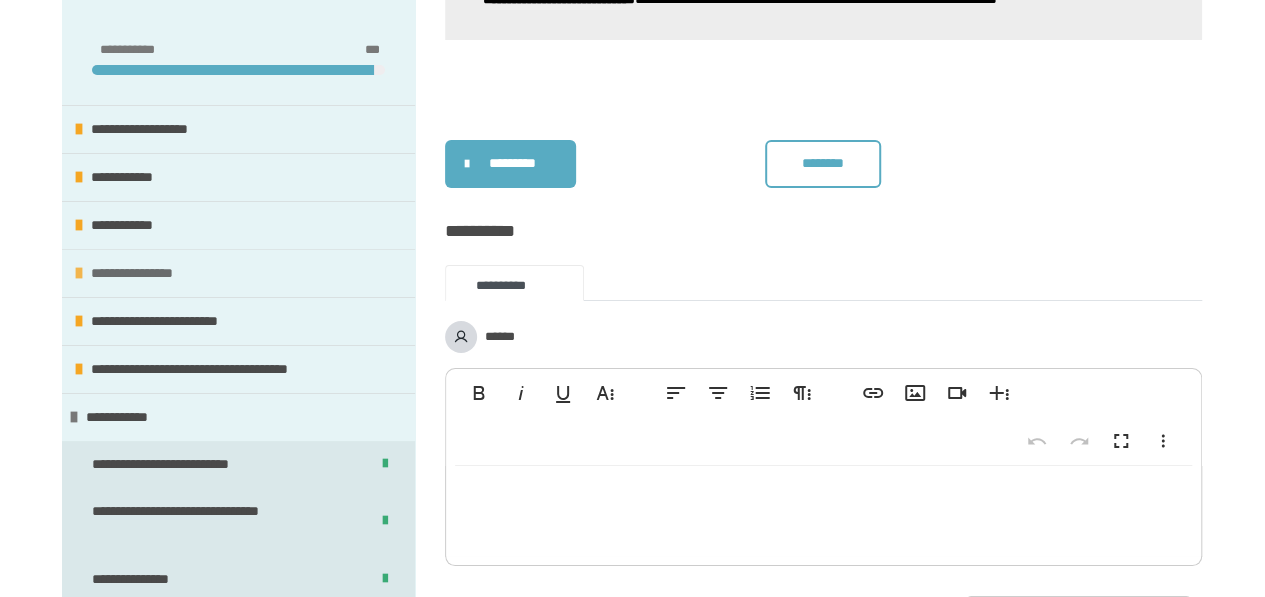 click on "**********" at bounding box center [154, 273] 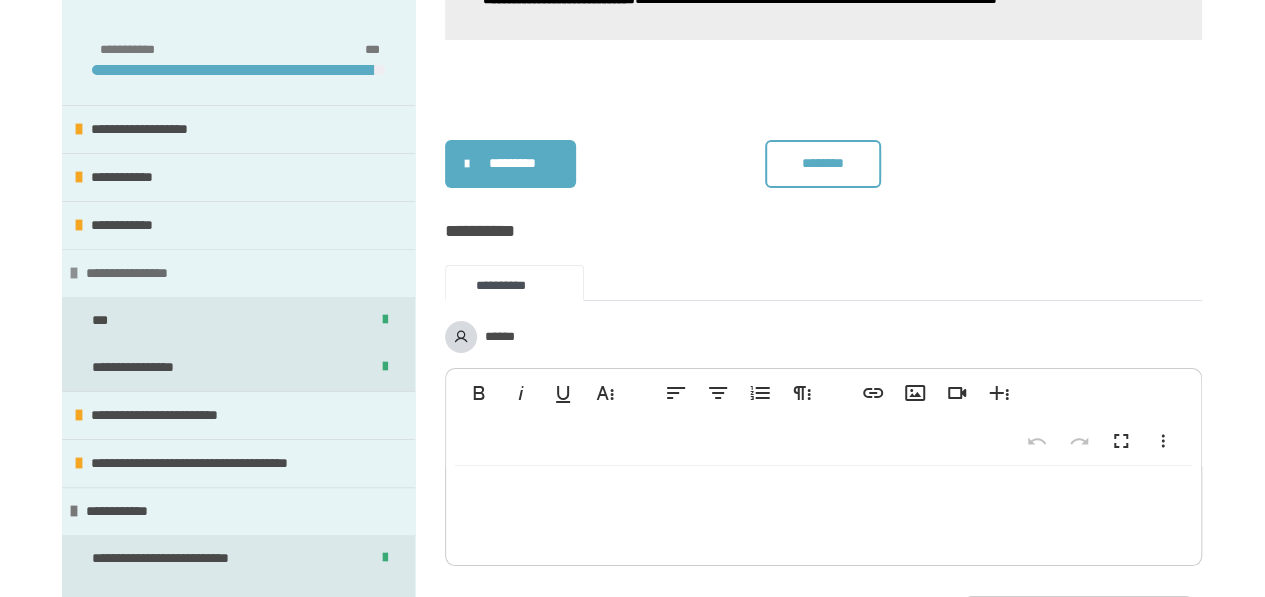click on "**********" at bounding box center [149, 273] 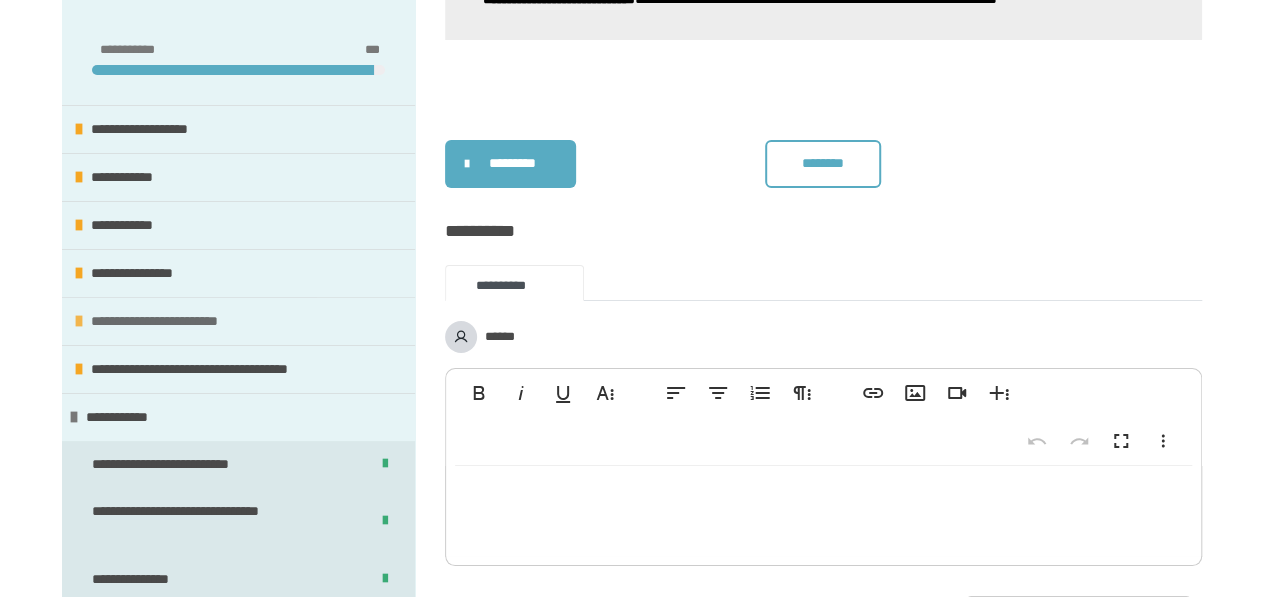 click at bounding box center (79, 321) 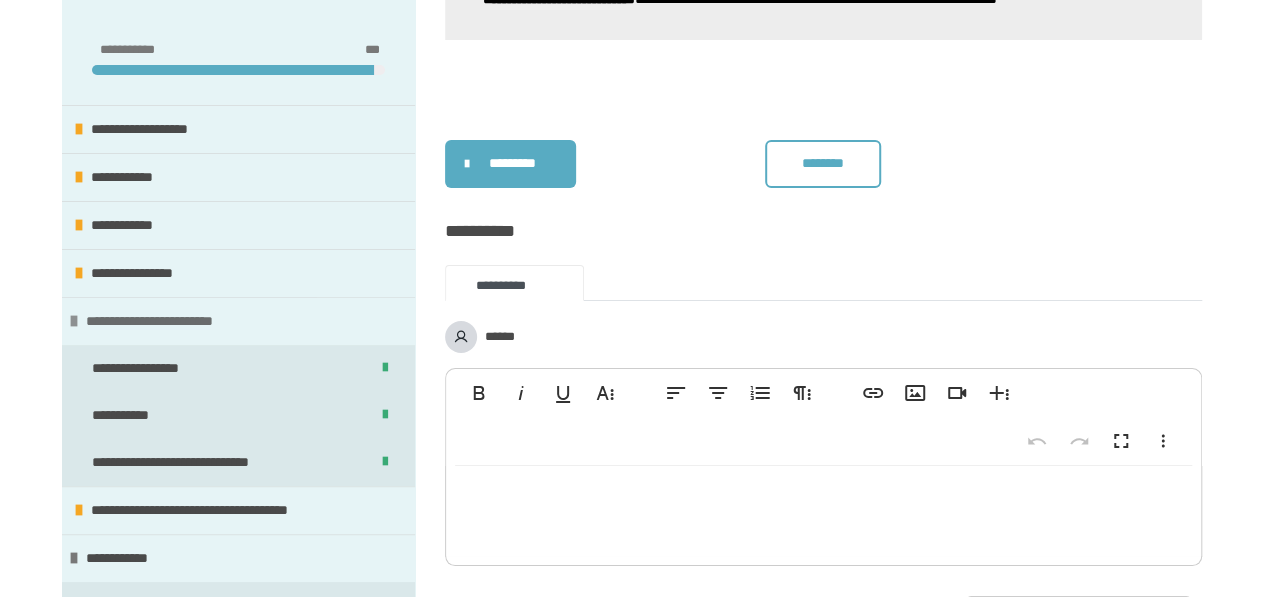 click at bounding box center [74, 321] 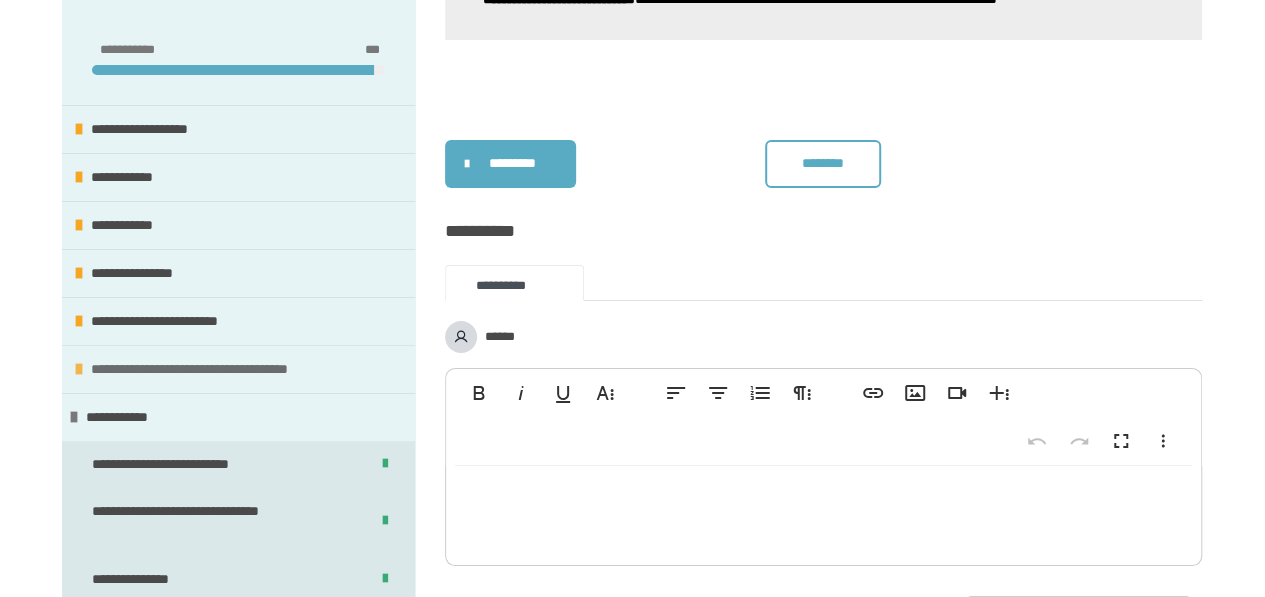 click on "**********" at bounding box center (232, 369) 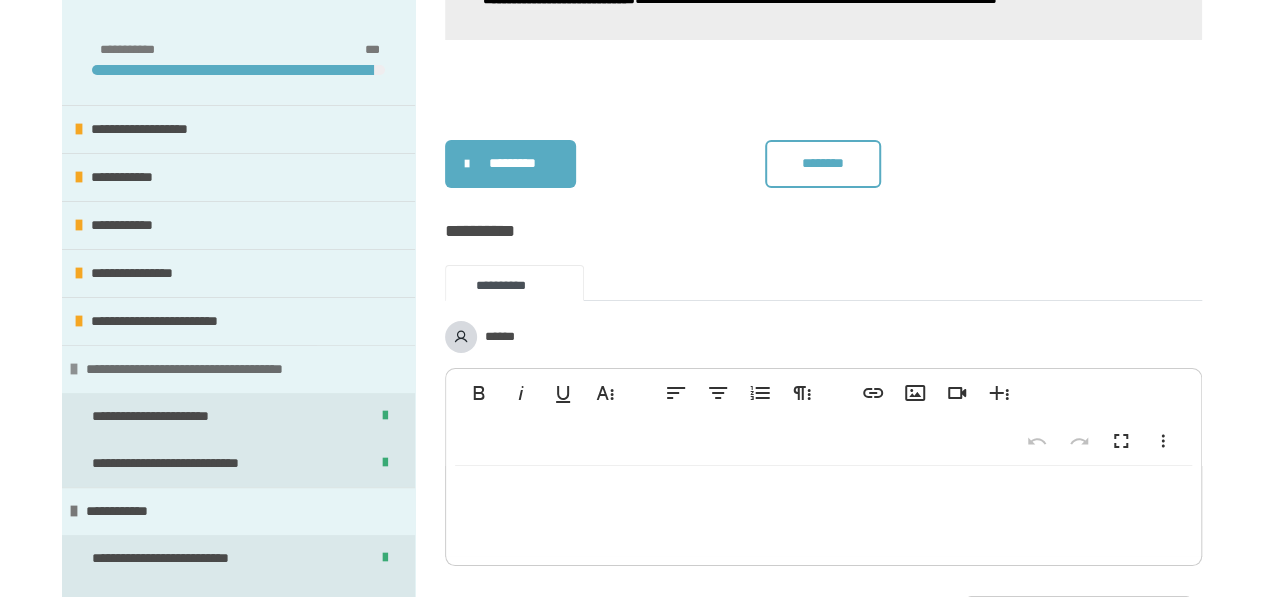 click on "**********" at bounding box center [227, 369] 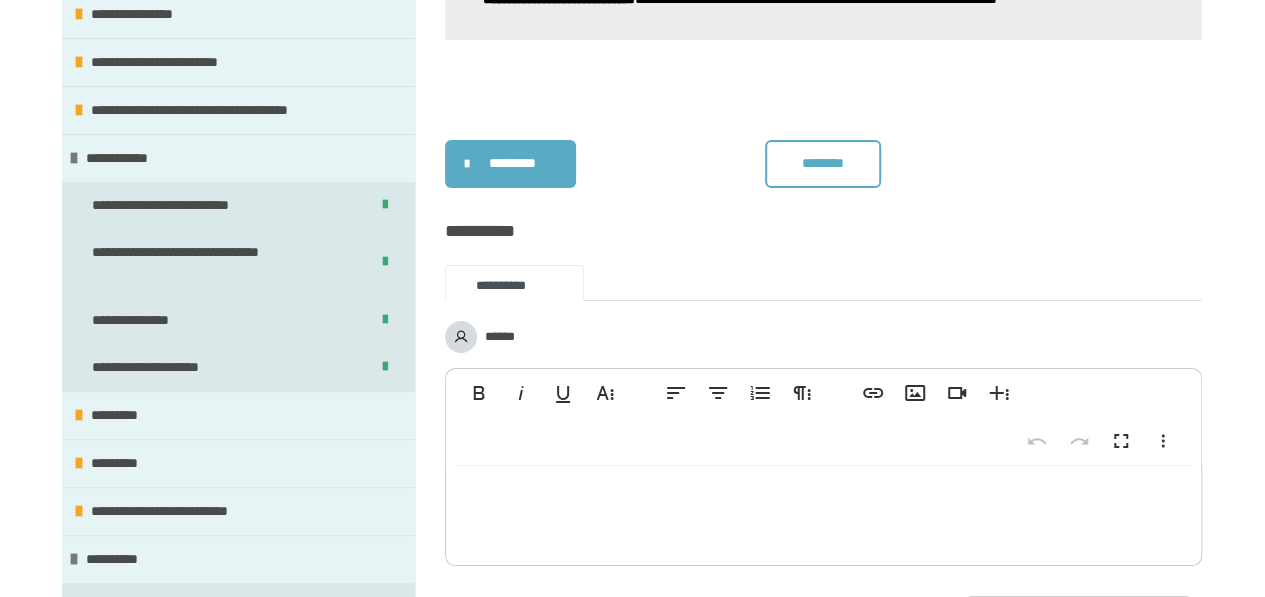 scroll, scrollTop: 265, scrollLeft: 0, axis: vertical 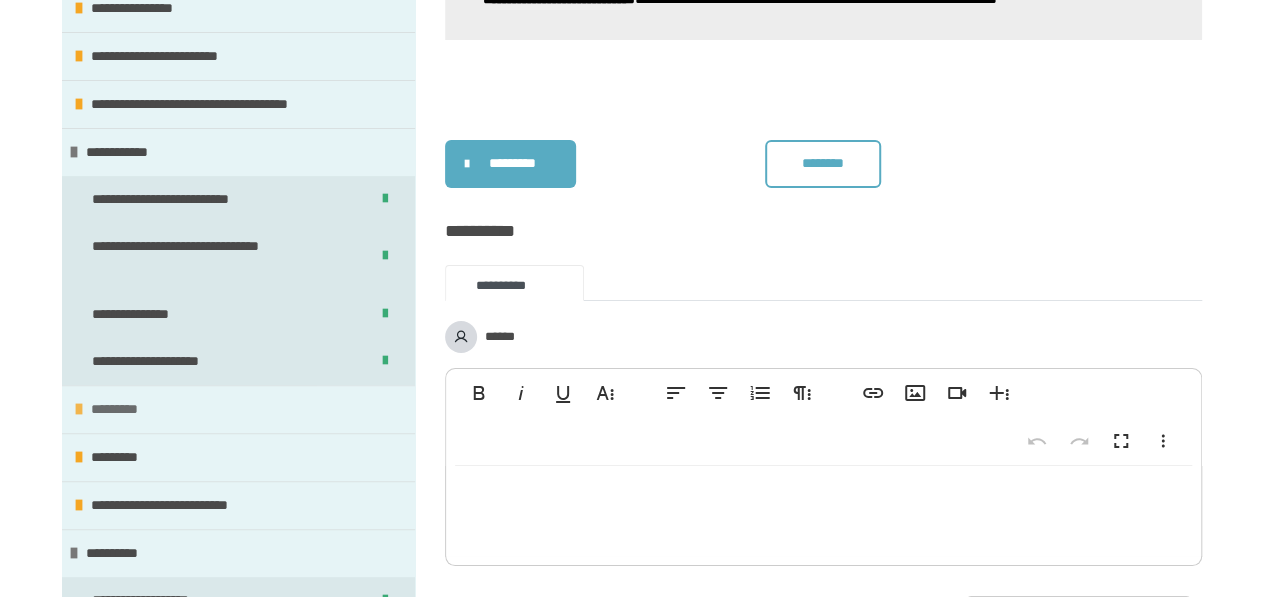 click on "*********" at bounding box center (130, 409) 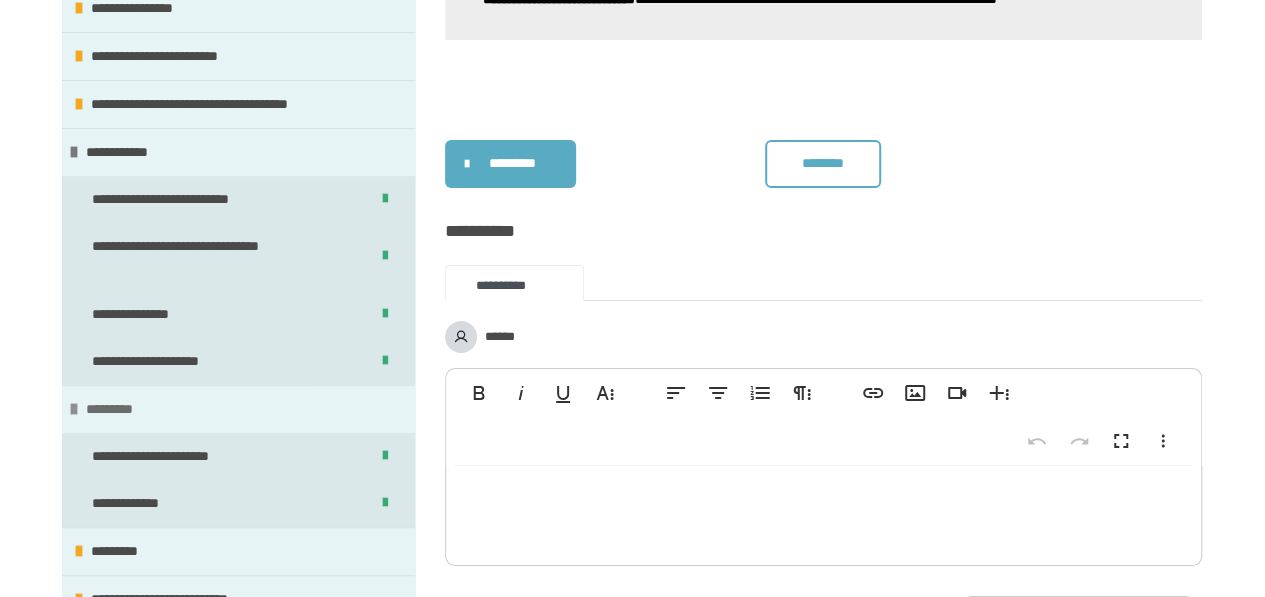 click on "*********" at bounding box center (125, 409) 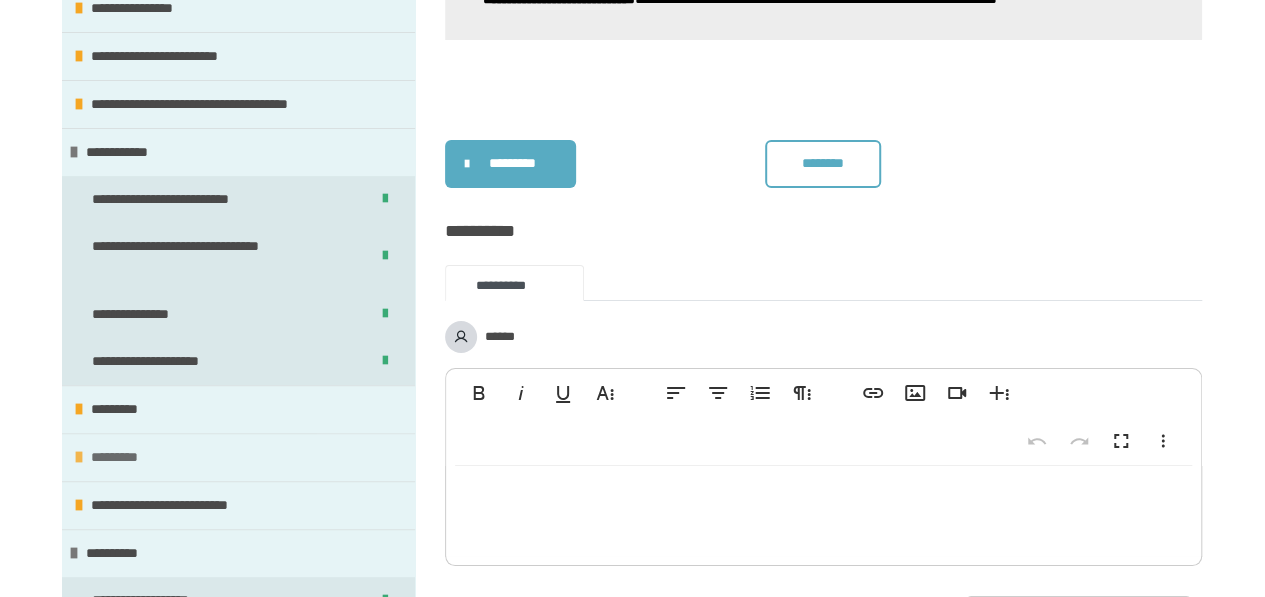 click on "*********" at bounding box center [122, 457] 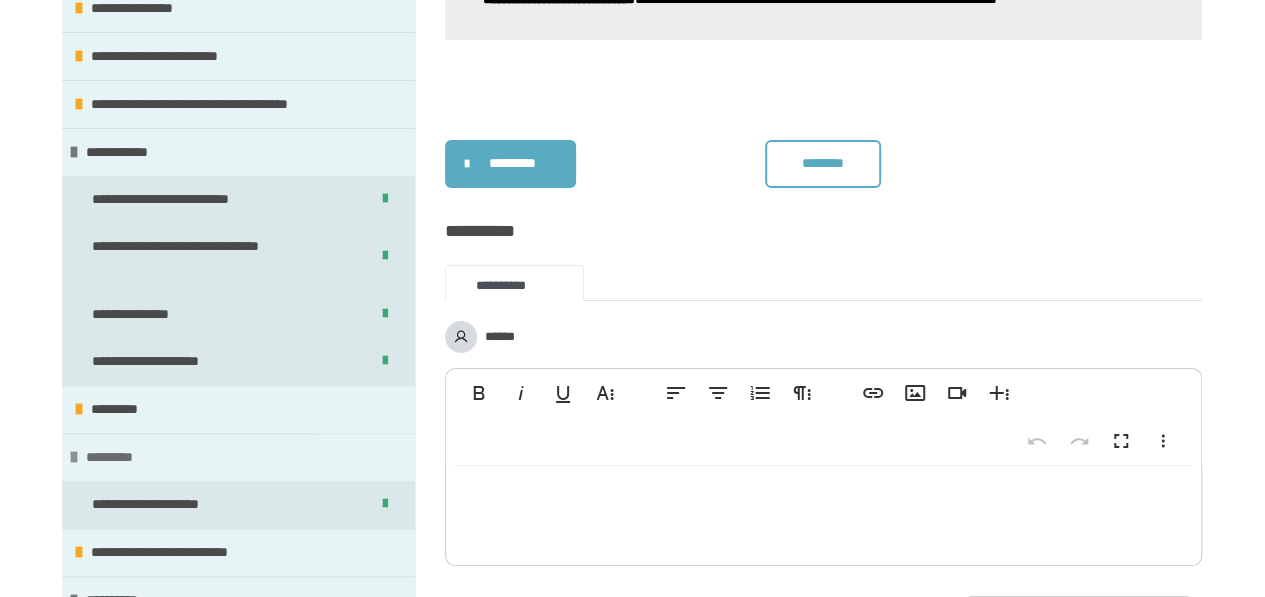 click on "*********" at bounding box center (117, 457) 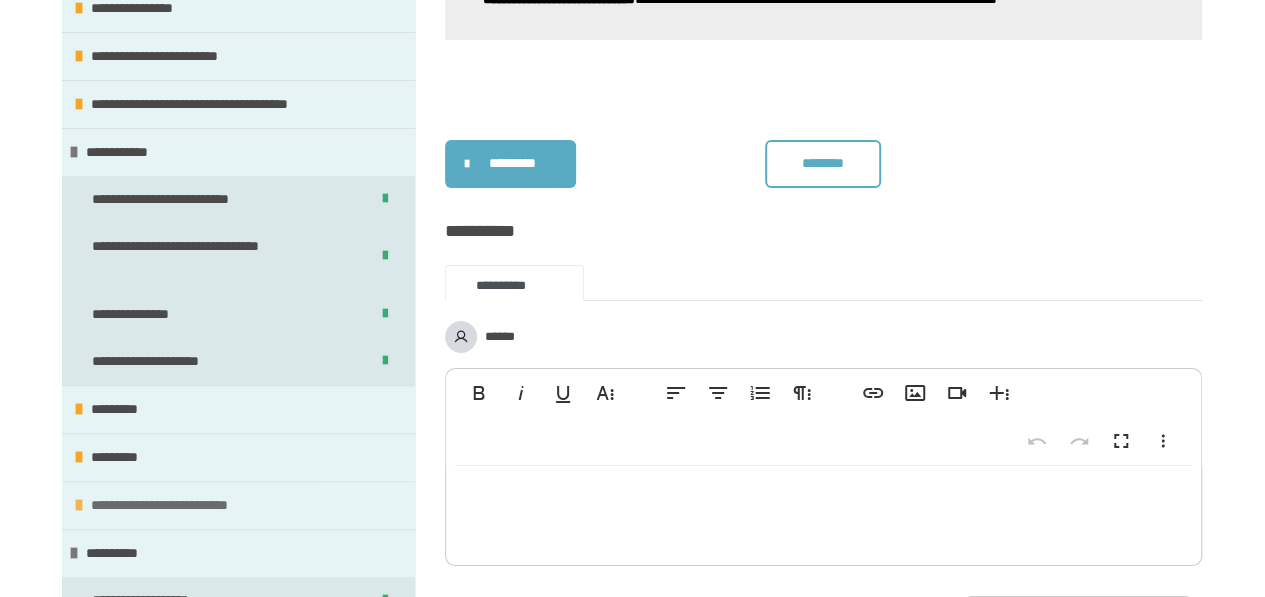 click on "**********" at bounding box center [182, 505] 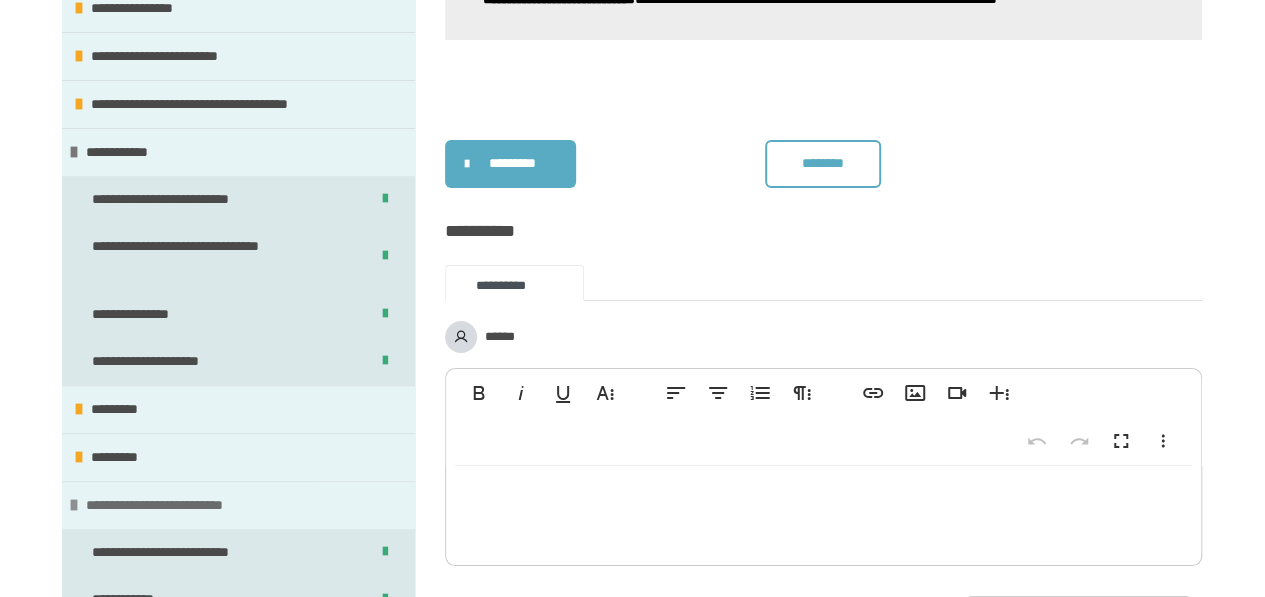click on "**********" at bounding box center (177, 505) 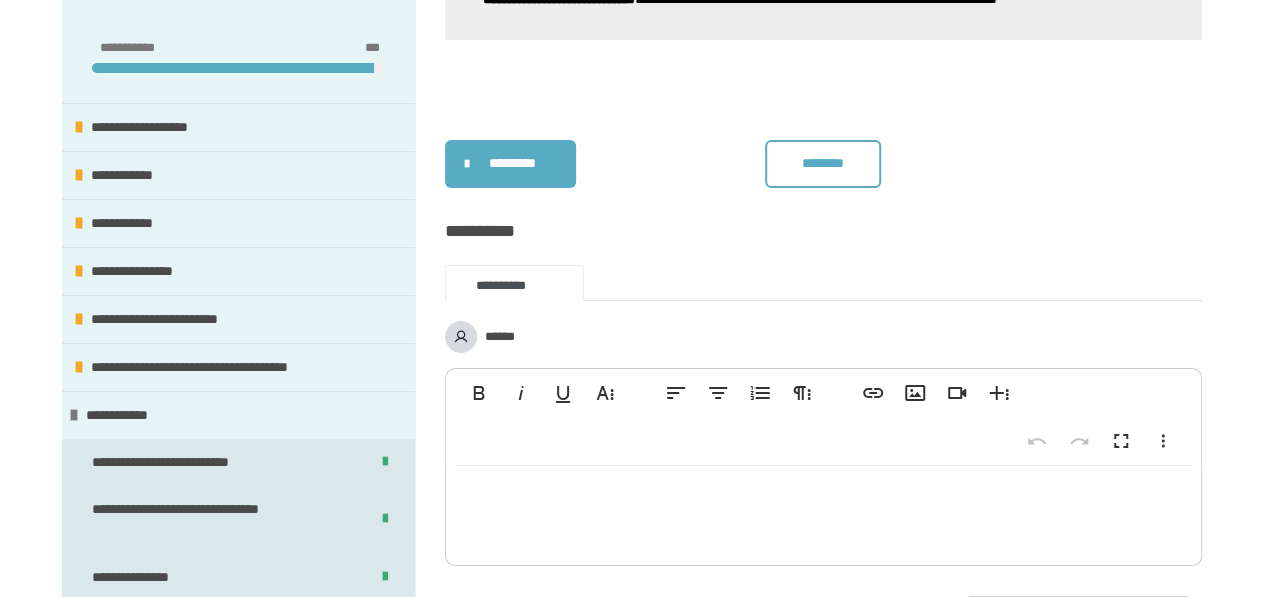 scroll, scrollTop: 0, scrollLeft: 0, axis: both 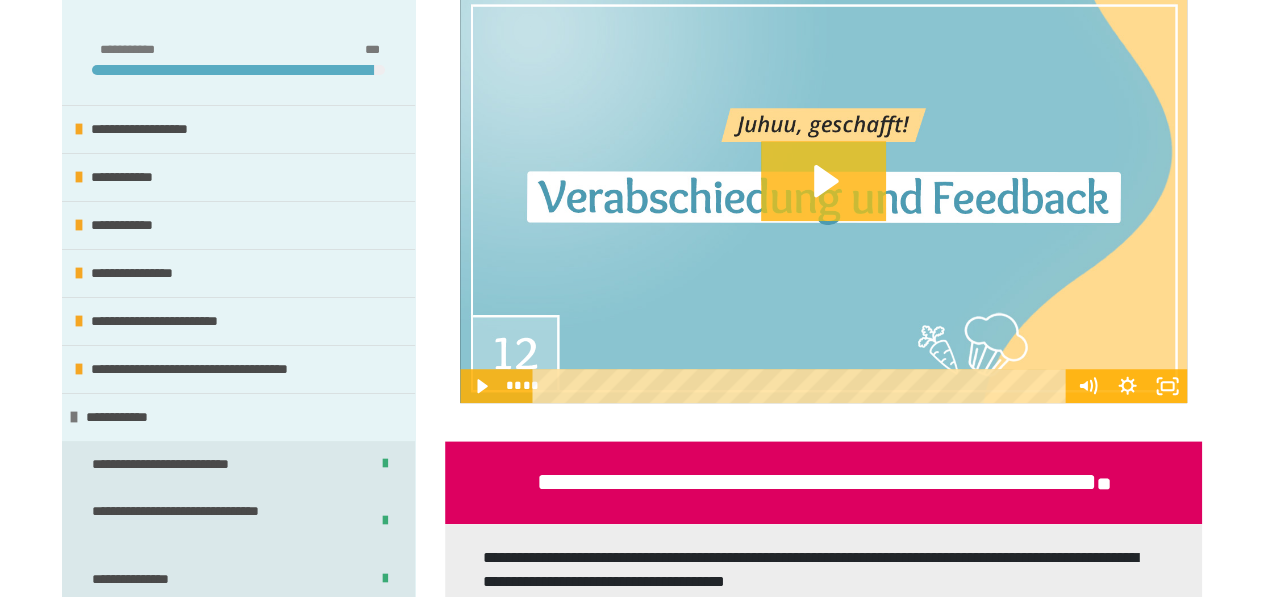 click 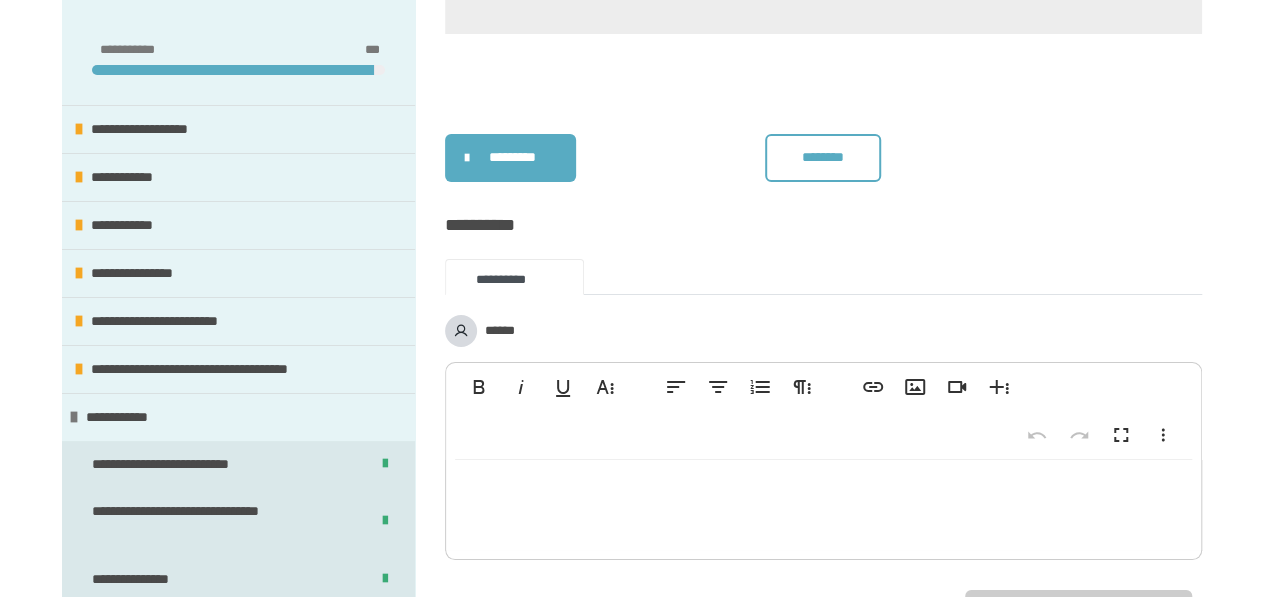 scroll, scrollTop: 3577, scrollLeft: 0, axis: vertical 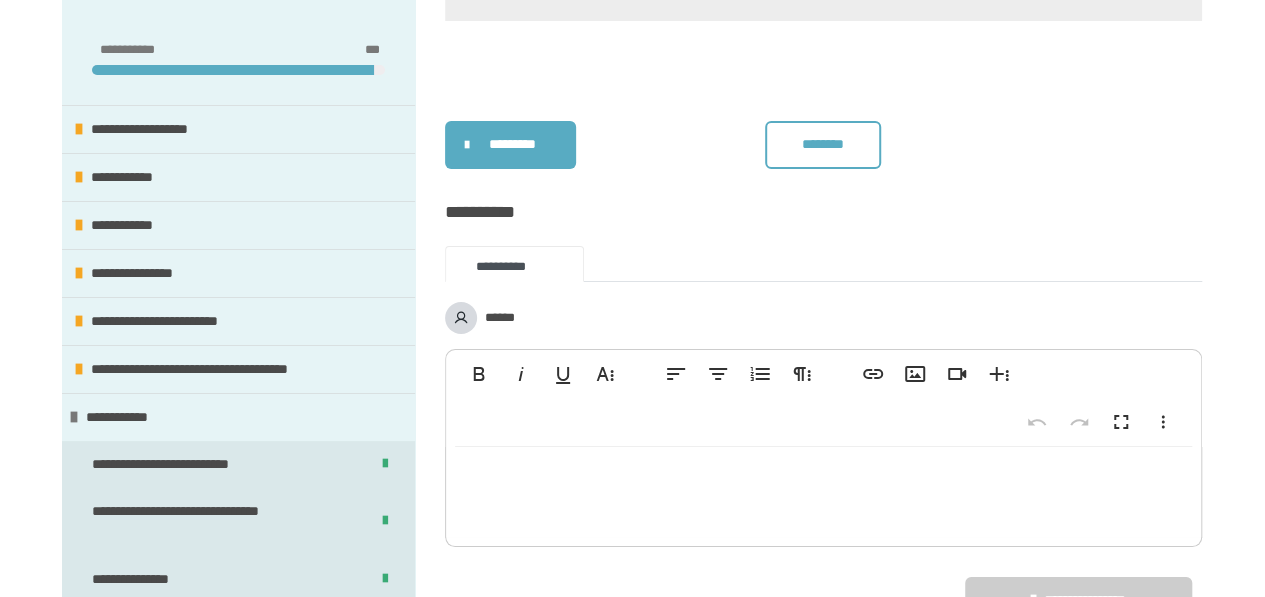 click on "********" at bounding box center [823, 144] 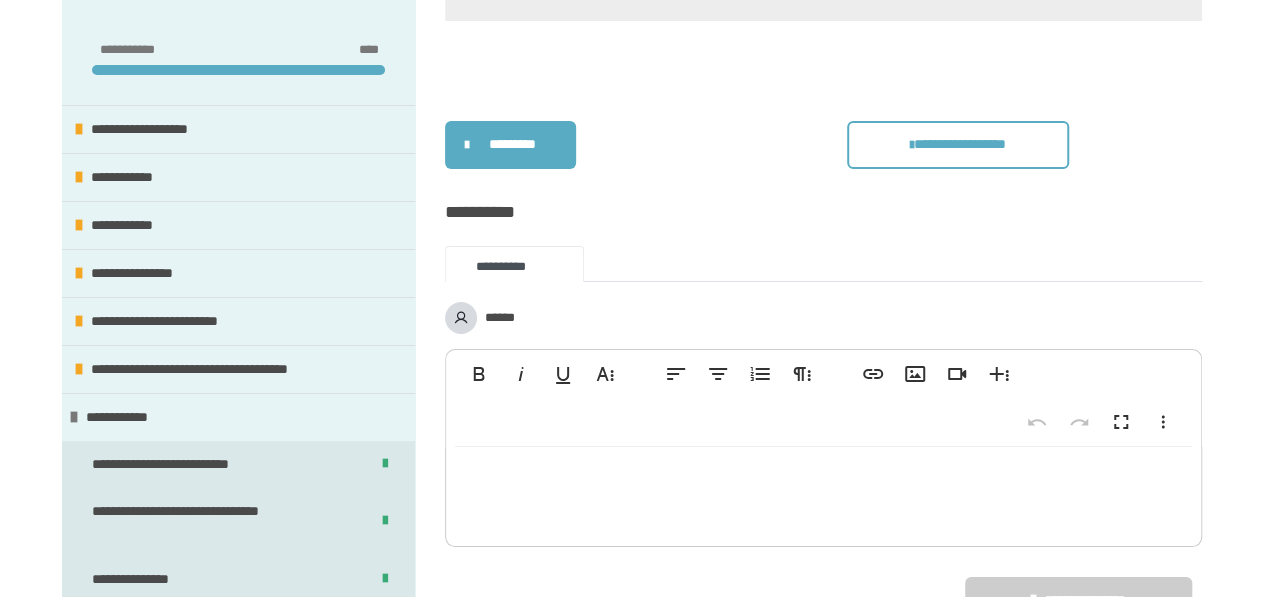 click on "**********" at bounding box center (823, 145) 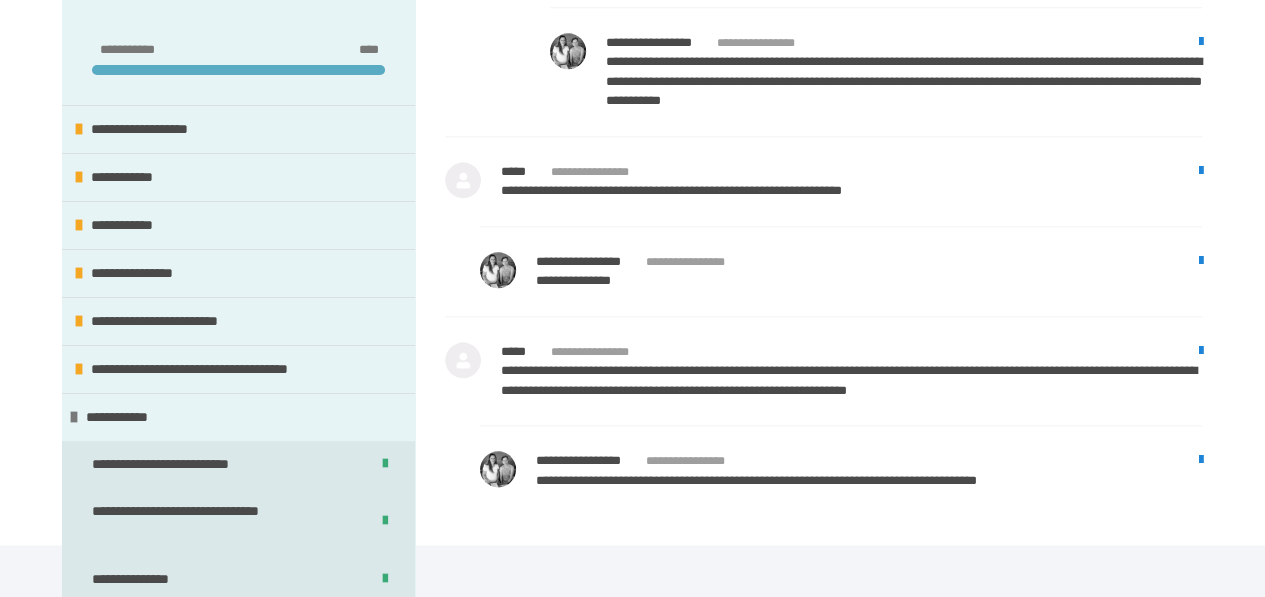 scroll, scrollTop: 4768, scrollLeft: 0, axis: vertical 